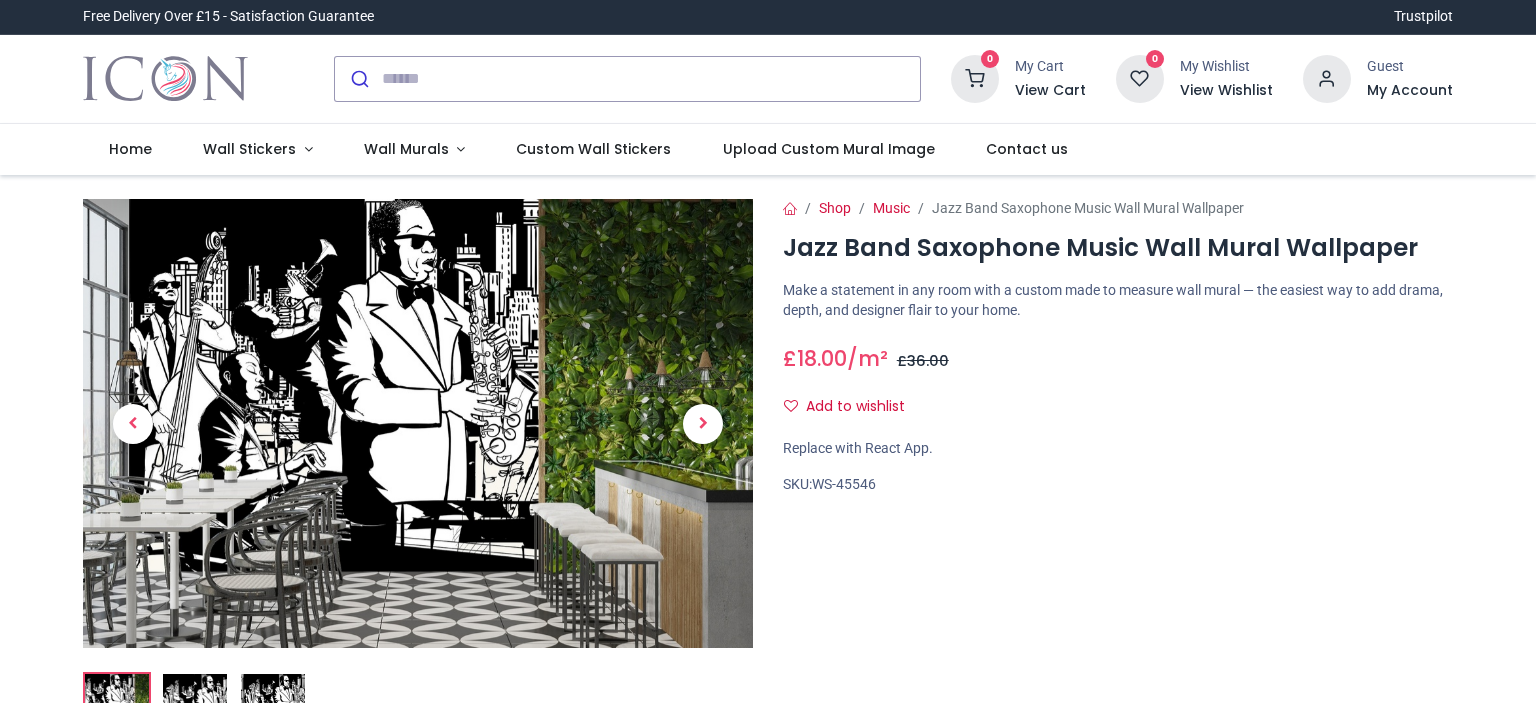 scroll, scrollTop: 0, scrollLeft: 0, axis: both 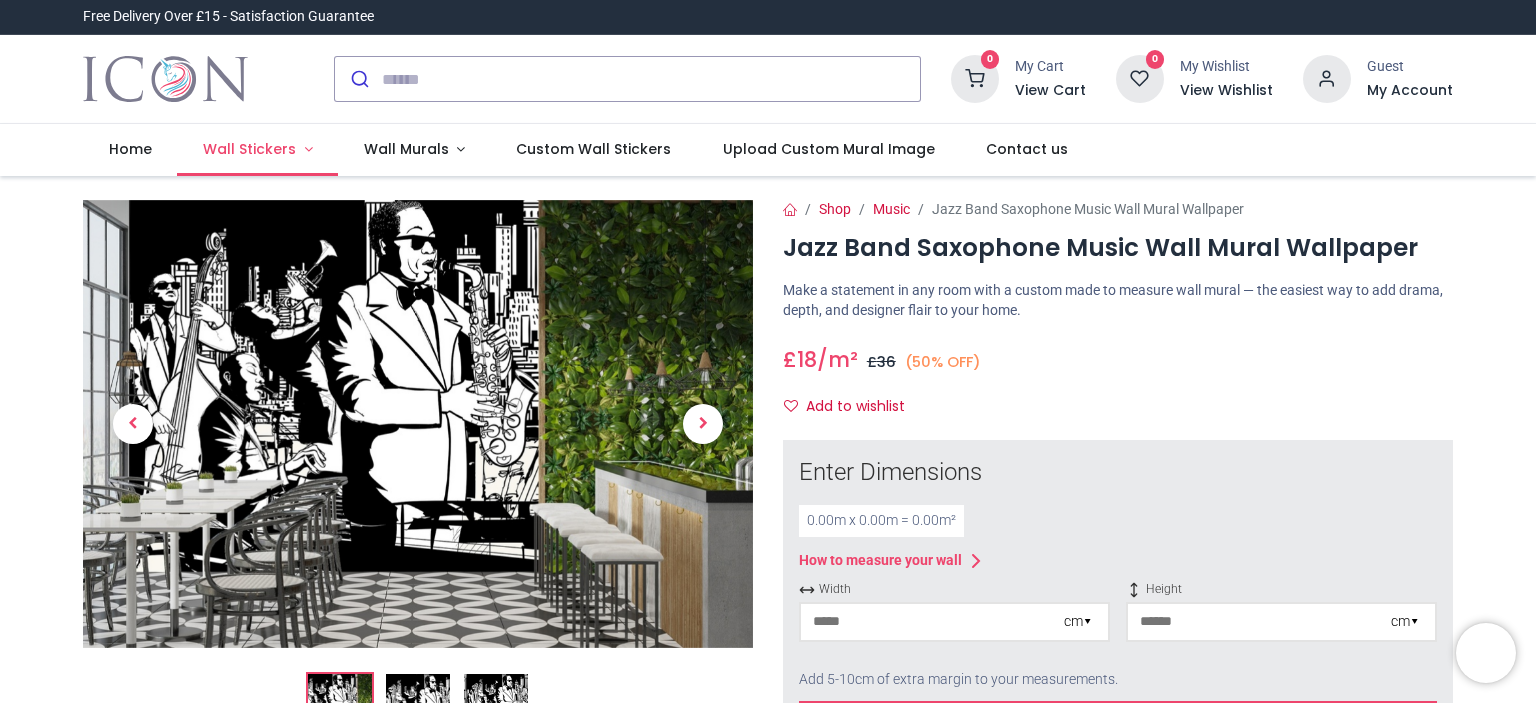 click on "Wall Stickers" at bounding box center (249, 149) 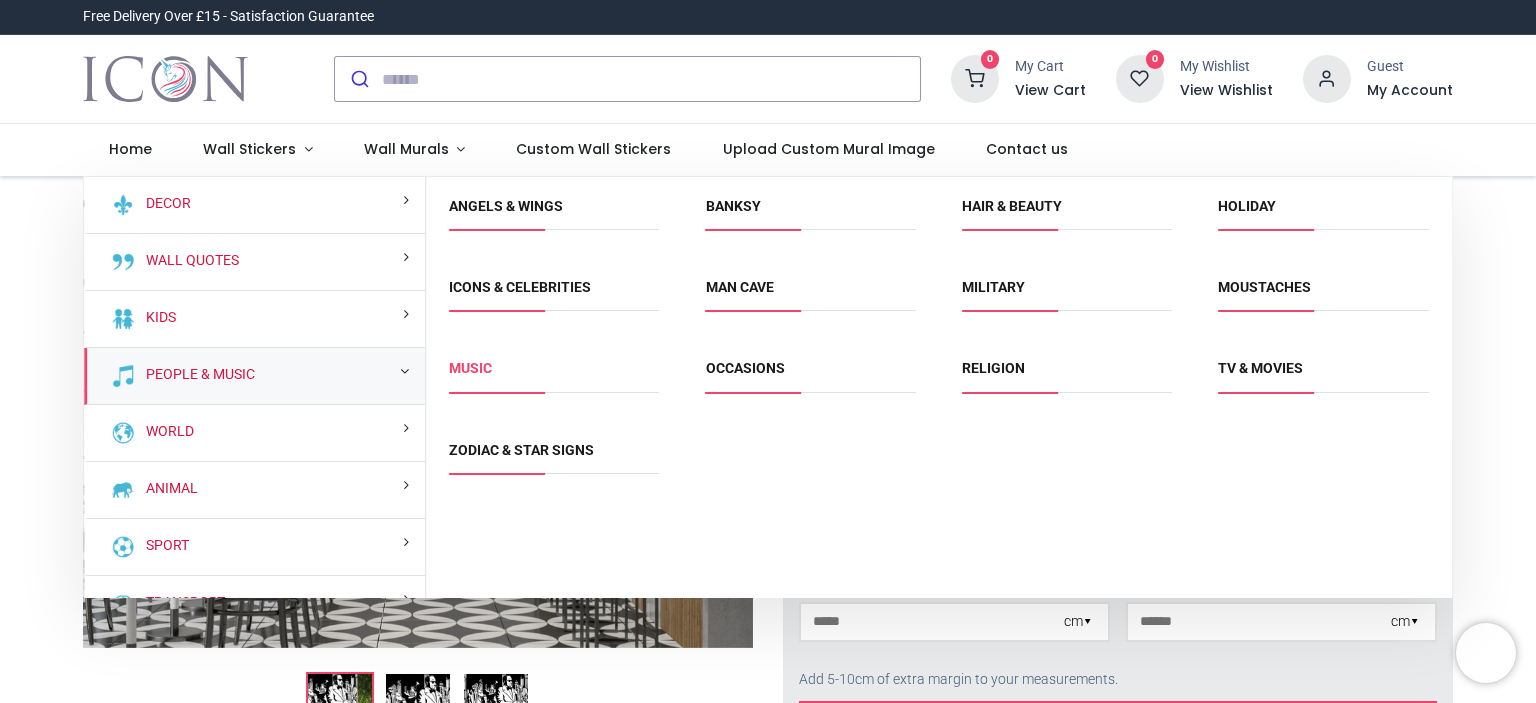 click on "Music" at bounding box center [470, 368] 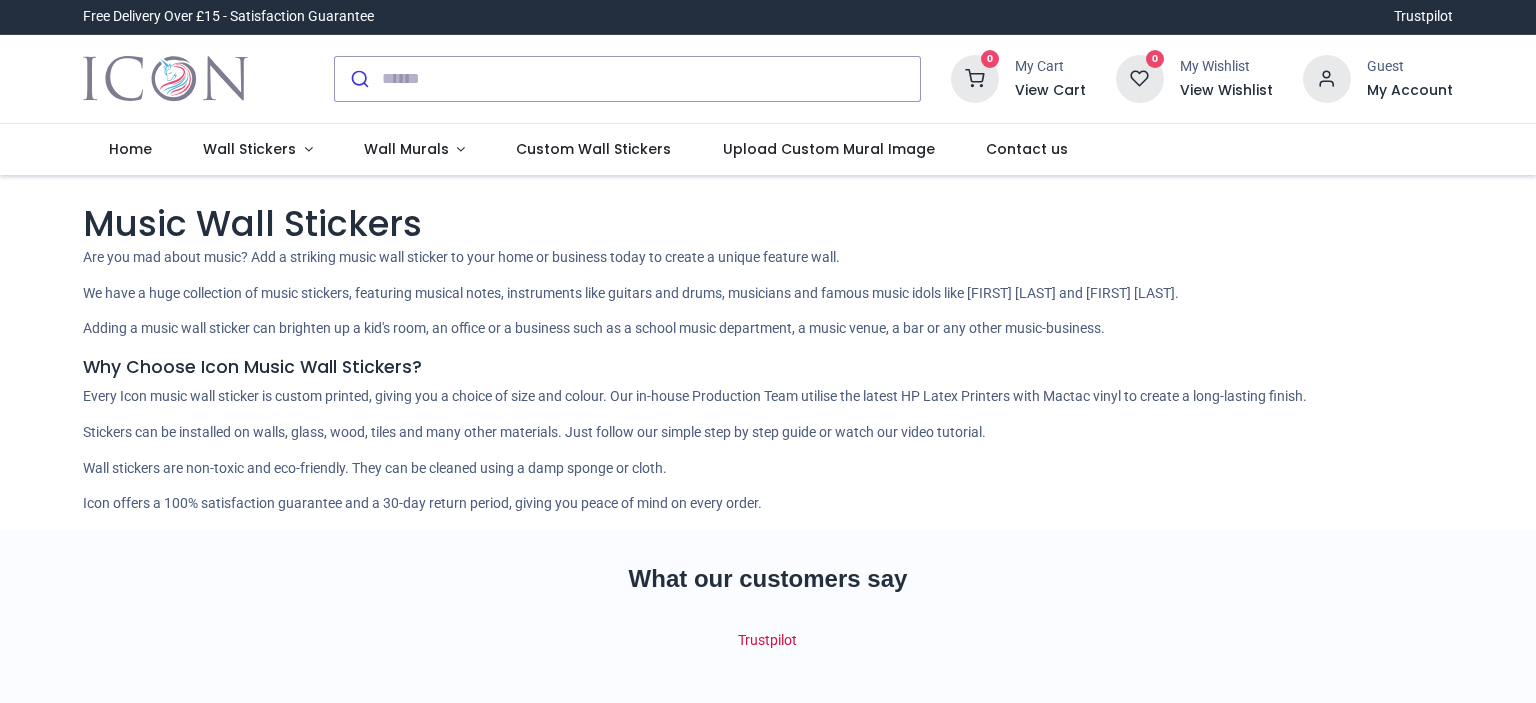 scroll, scrollTop: 0, scrollLeft: 0, axis: both 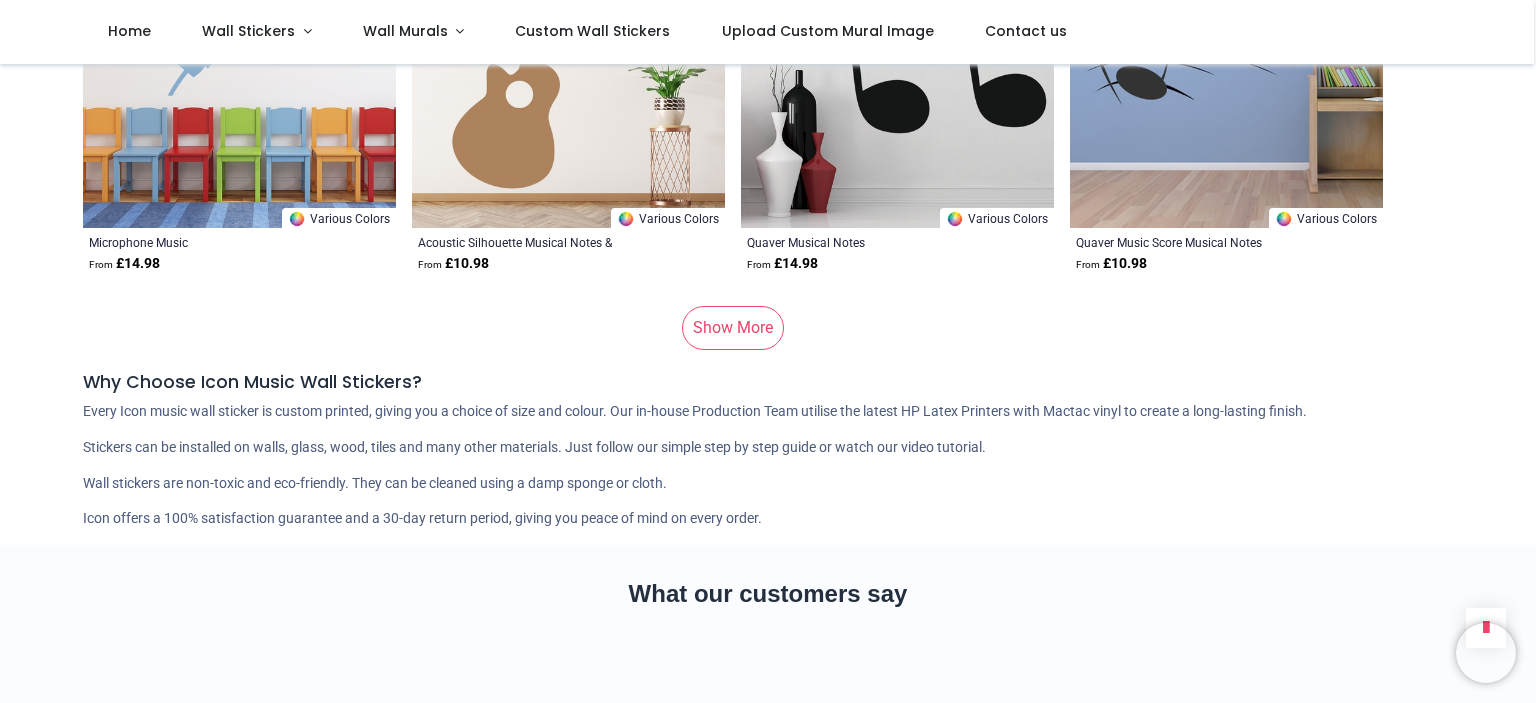 click on "Show More" at bounding box center [733, 328] 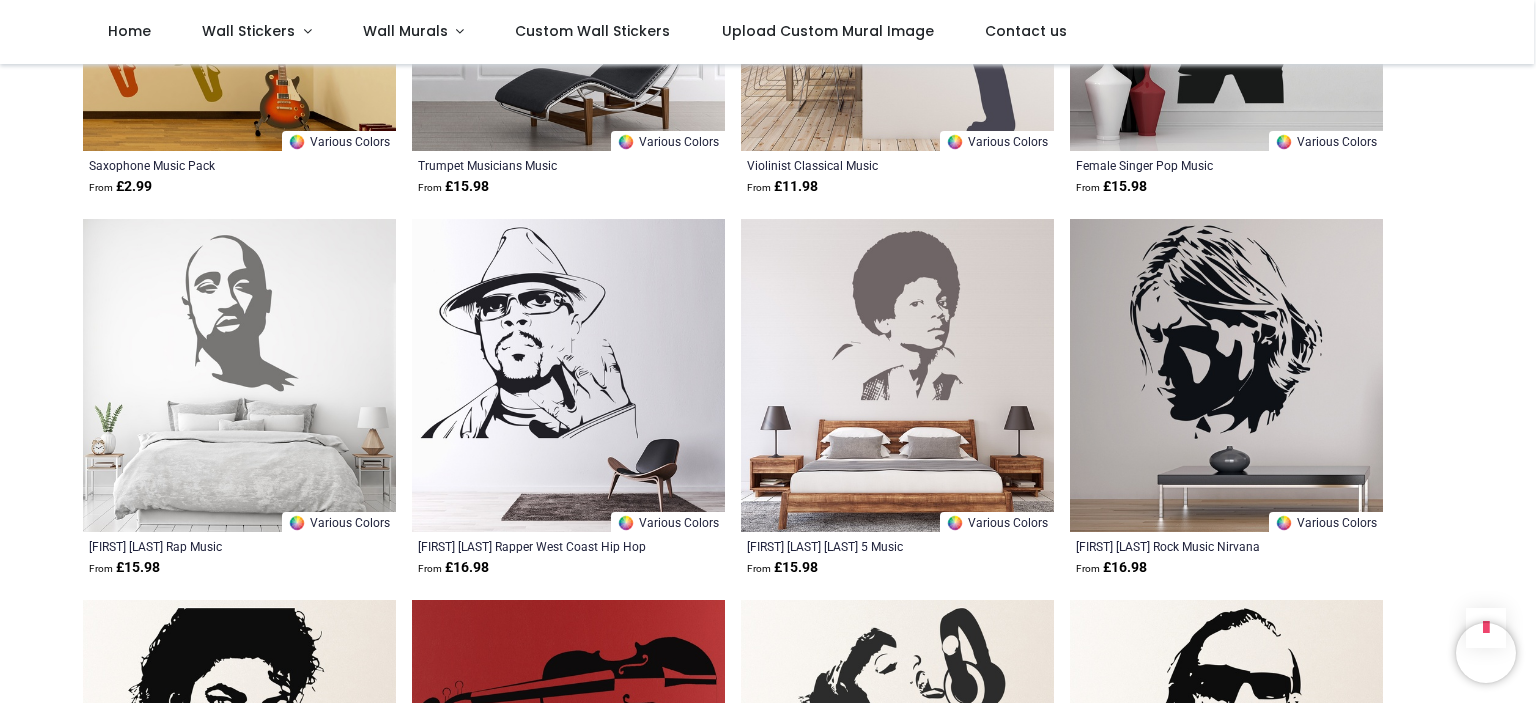 scroll, scrollTop: 15400, scrollLeft: 0, axis: vertical 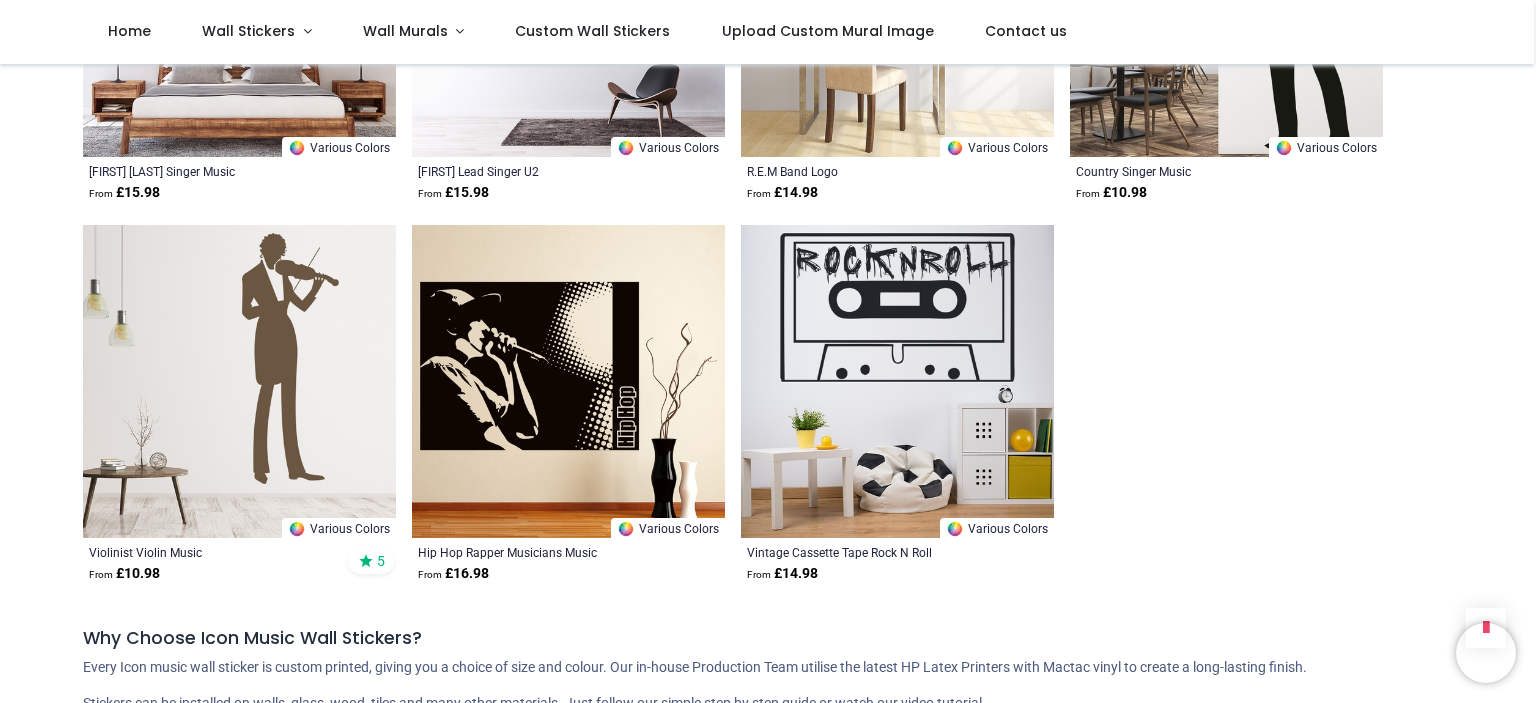 click at bounding box center [897, 381] 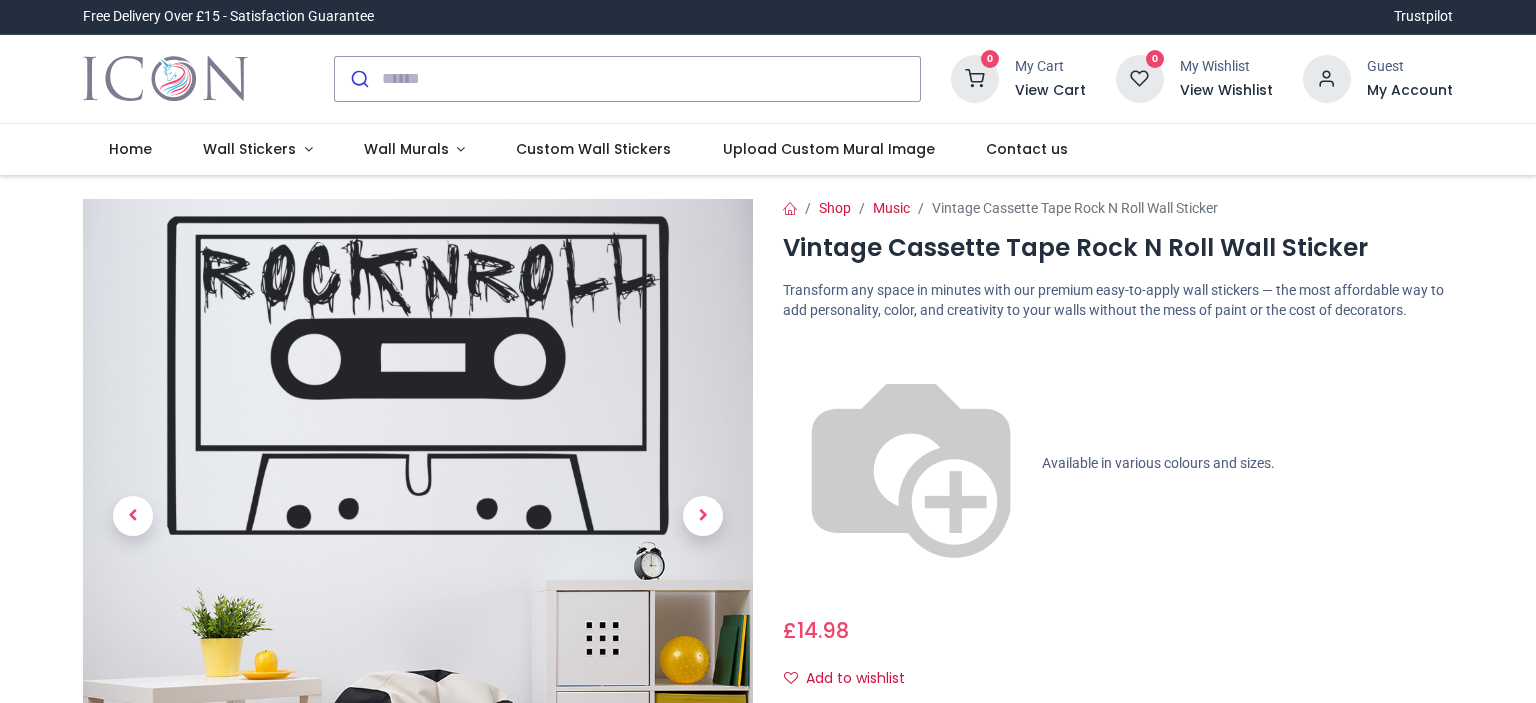 scroll, scrollTop: 0, scrollLeft: 0, axis: both 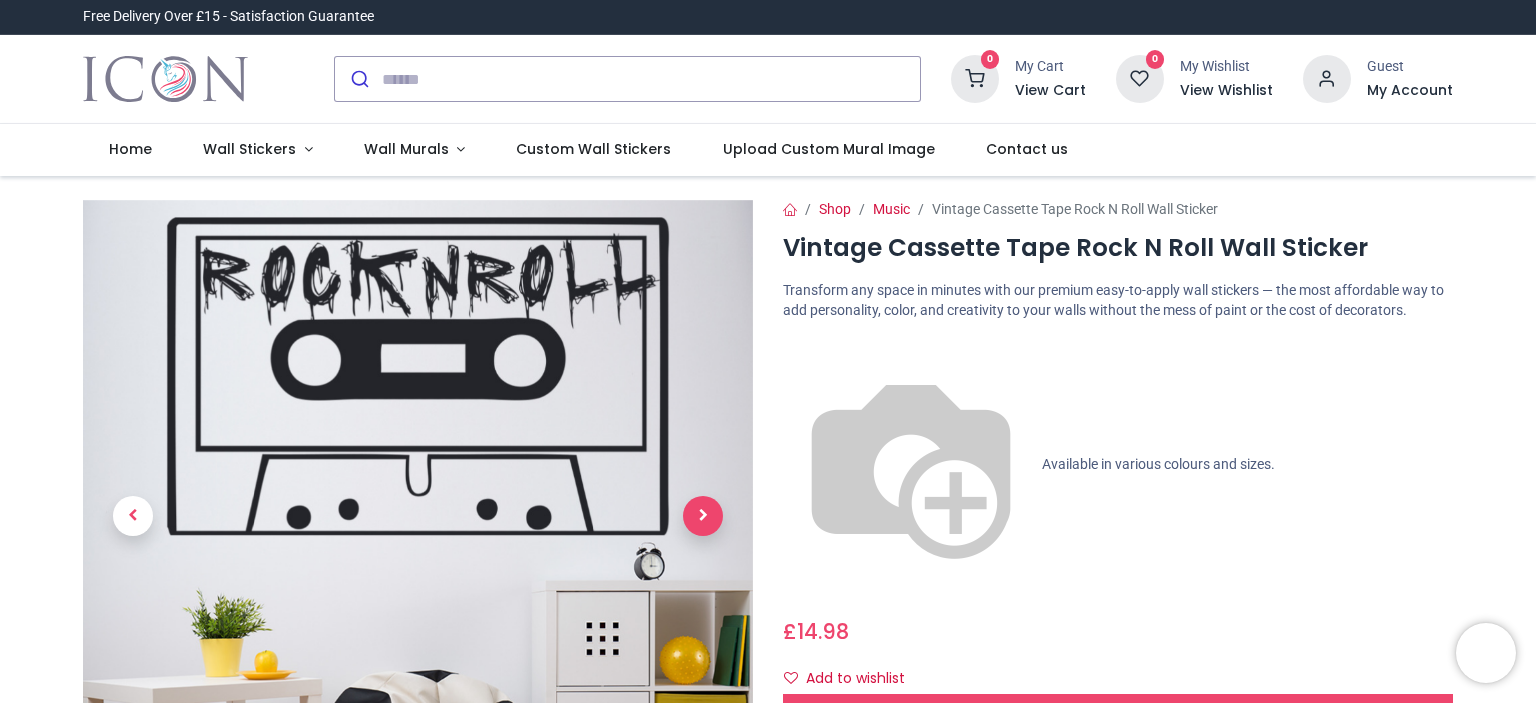 click at bounding box center (703, 516) 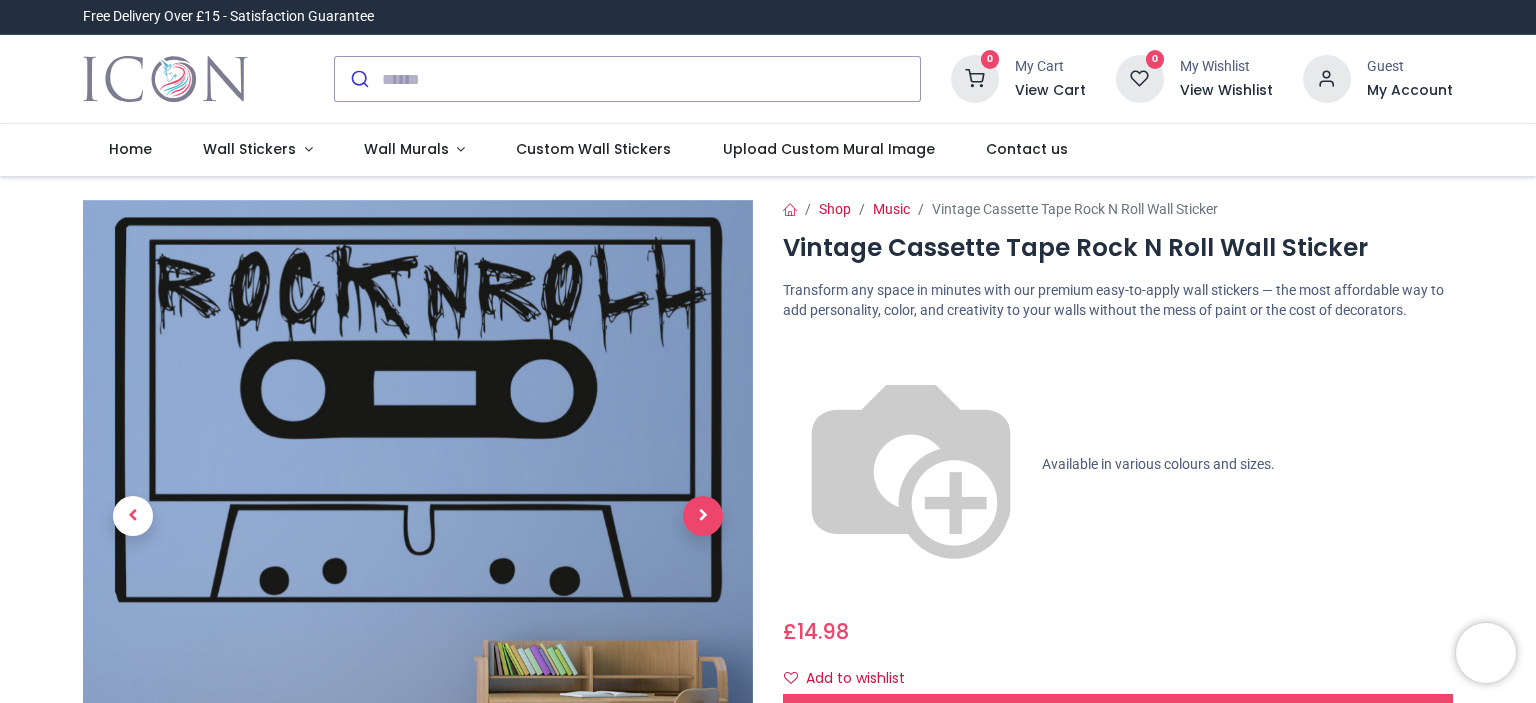click at bounding box center [703, 516] 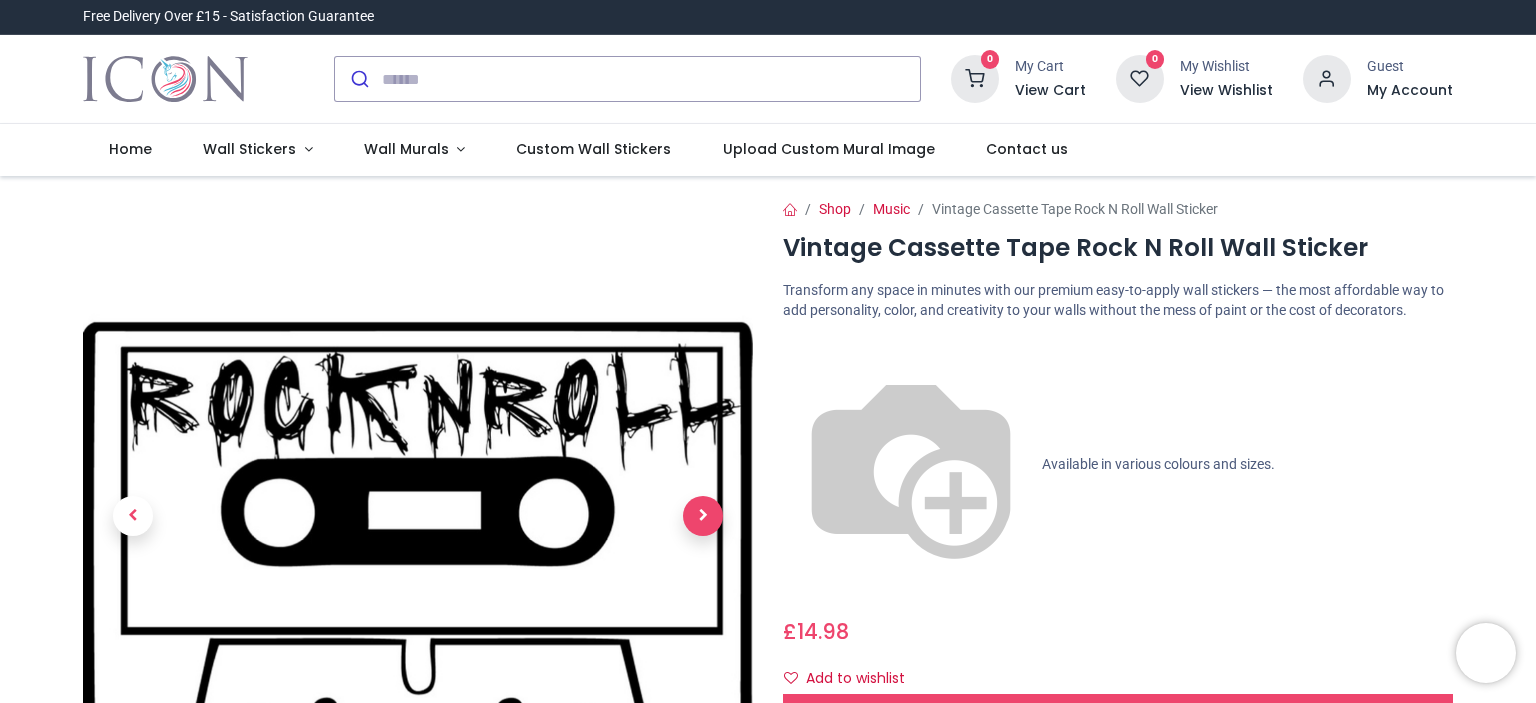 click at bounding box center [703, 516] 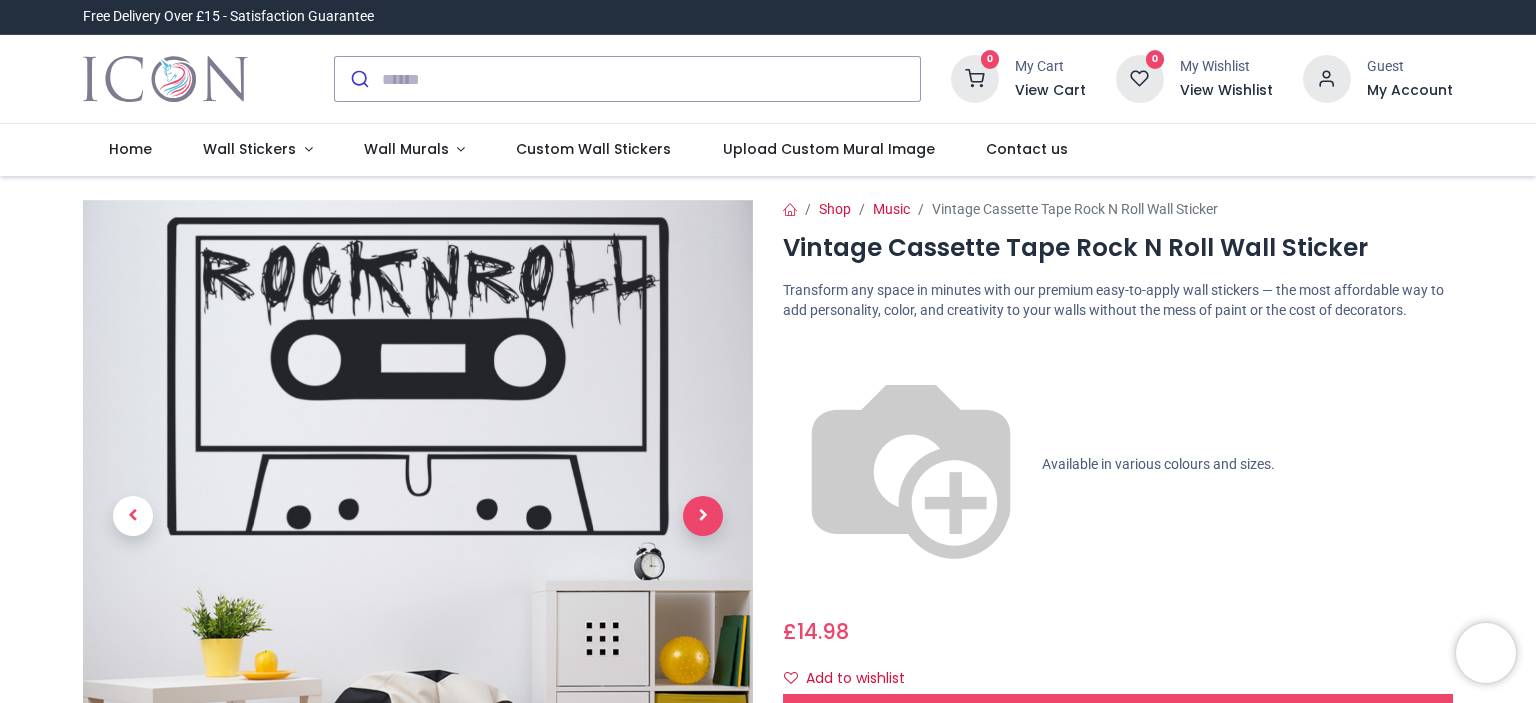 click at bounding box center [703, 516] 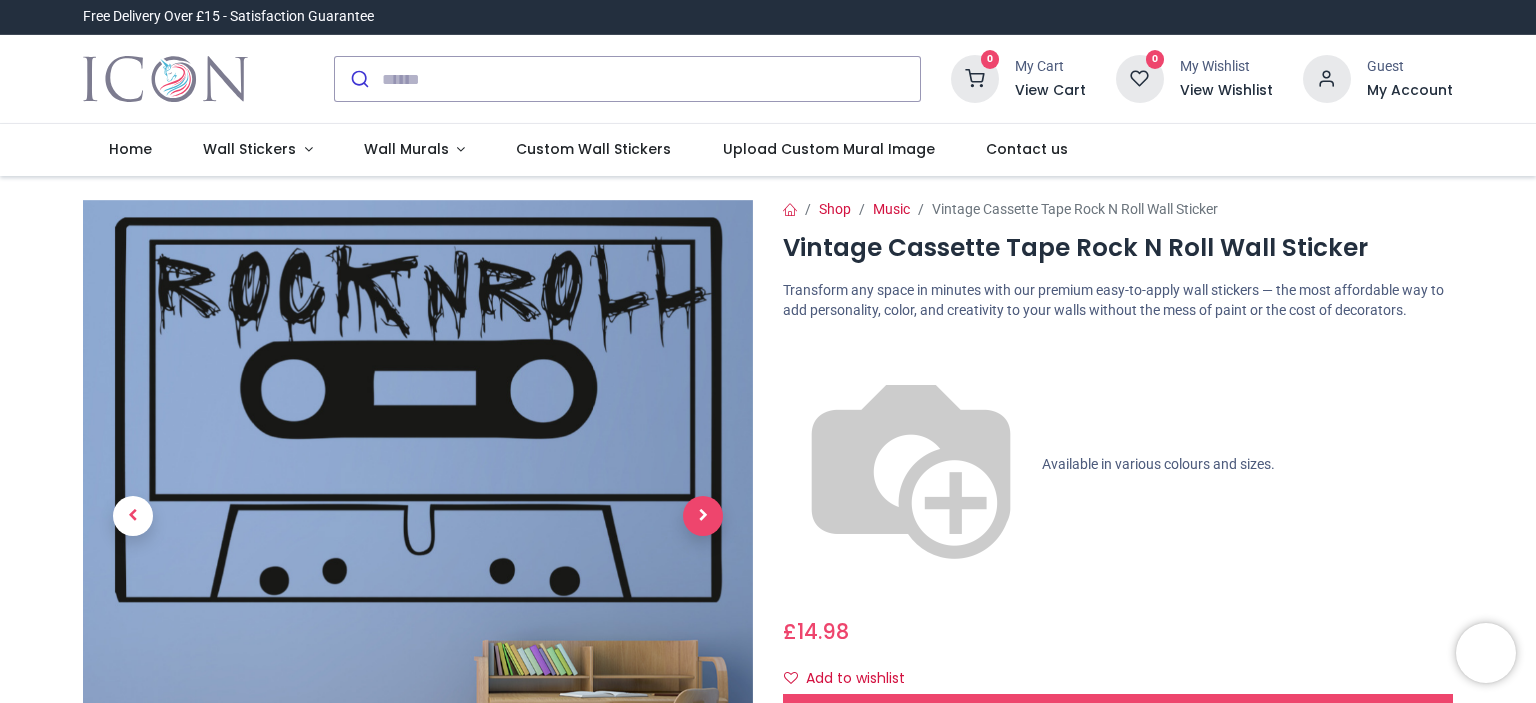 click at bounding box center (703, 516) 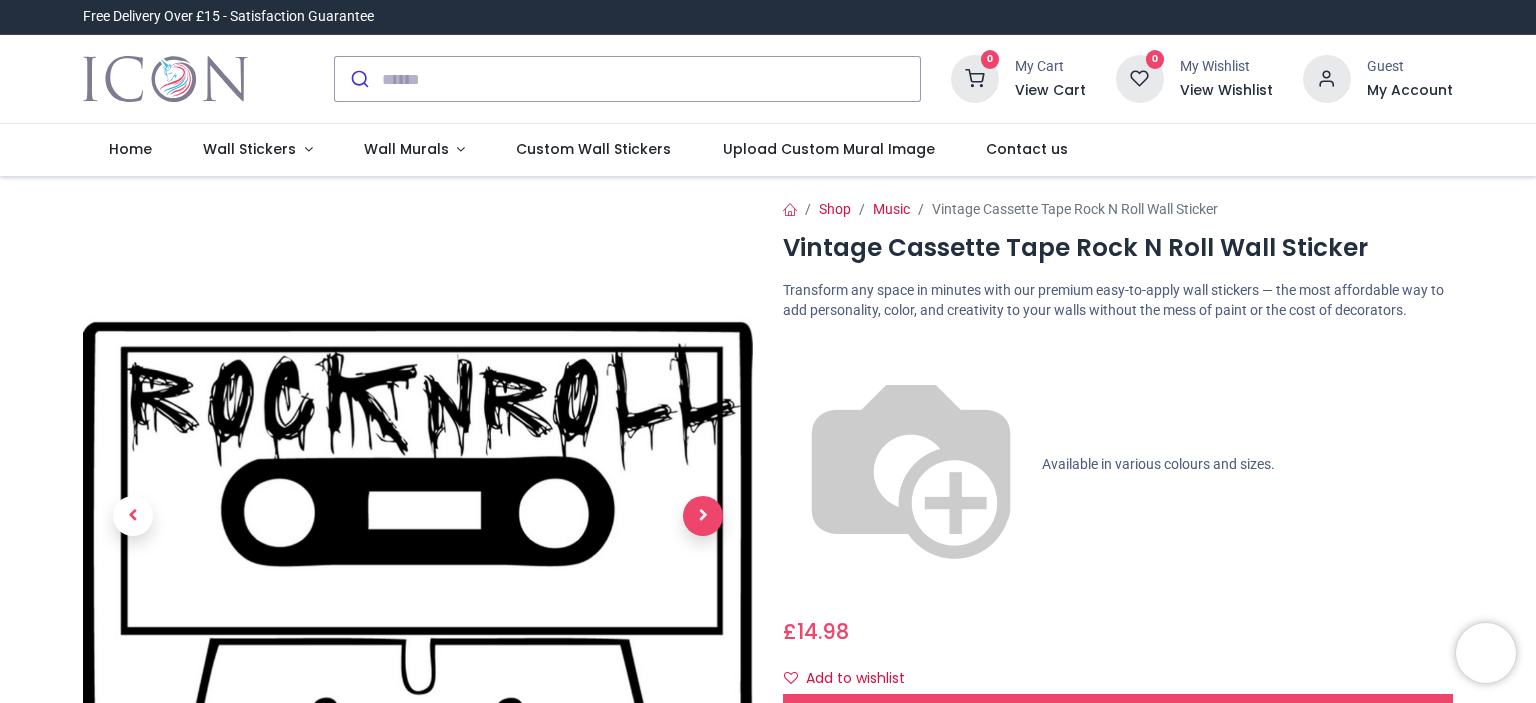 click at bounding box center (703, 516) 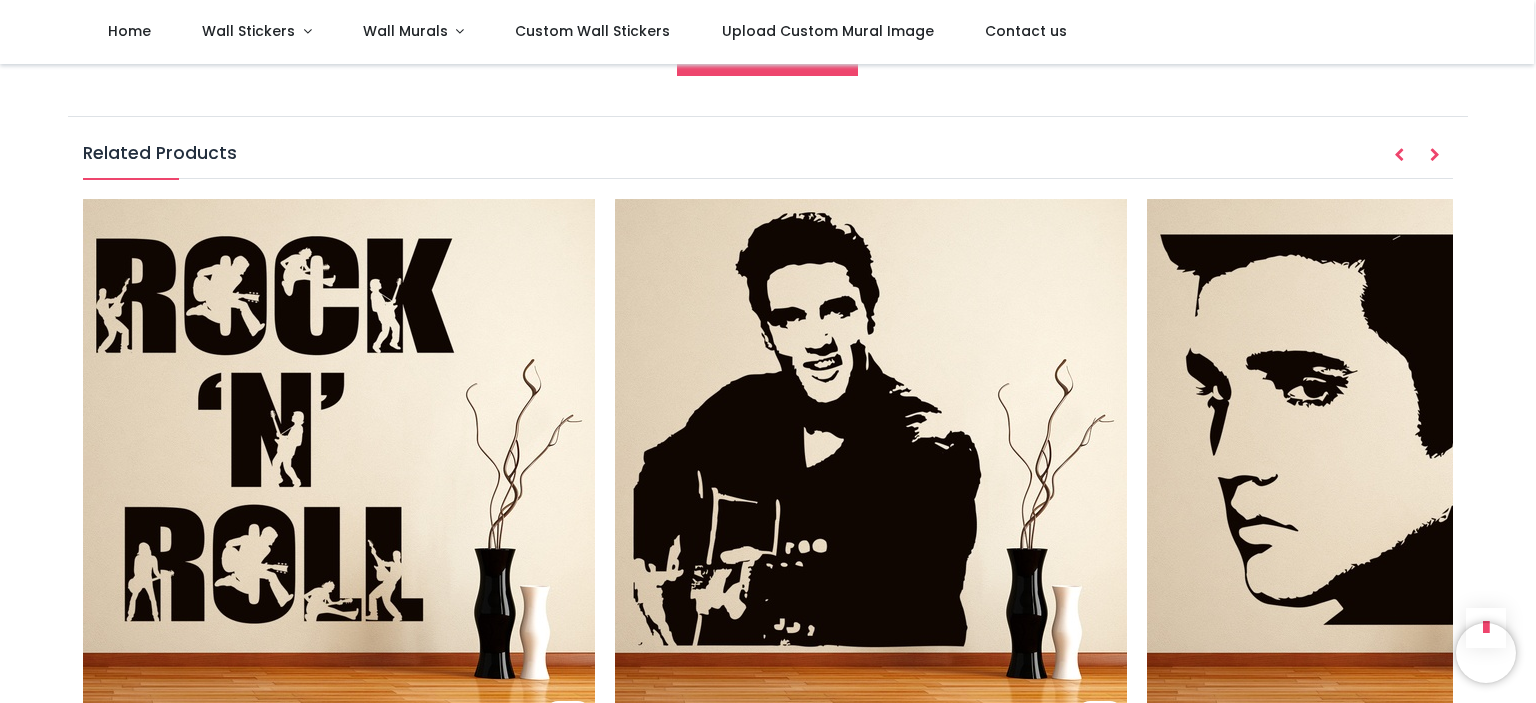 scroll, scrollTop: 2400, scrollLeft: 0, axis: vertical 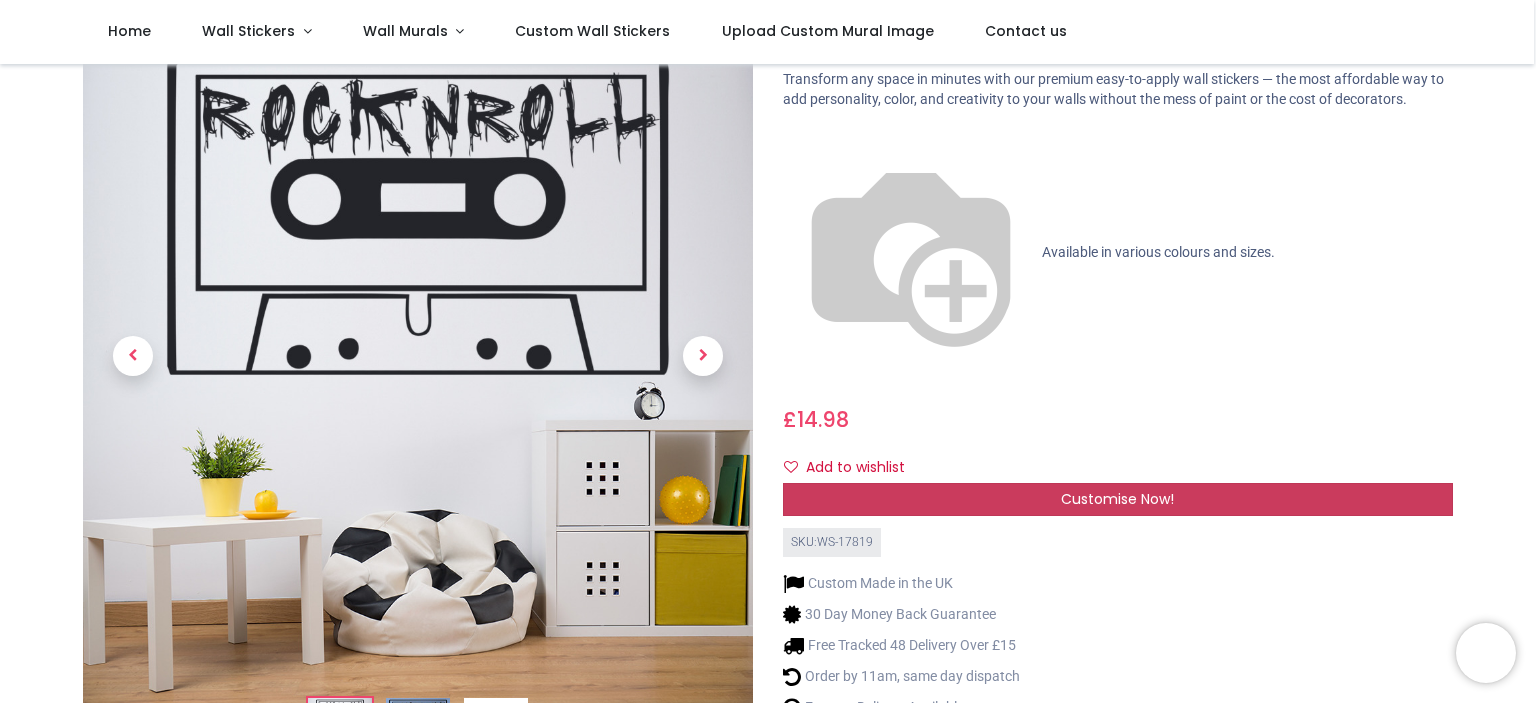 click on "Customise Now!" at bounding box center (1117, 499) 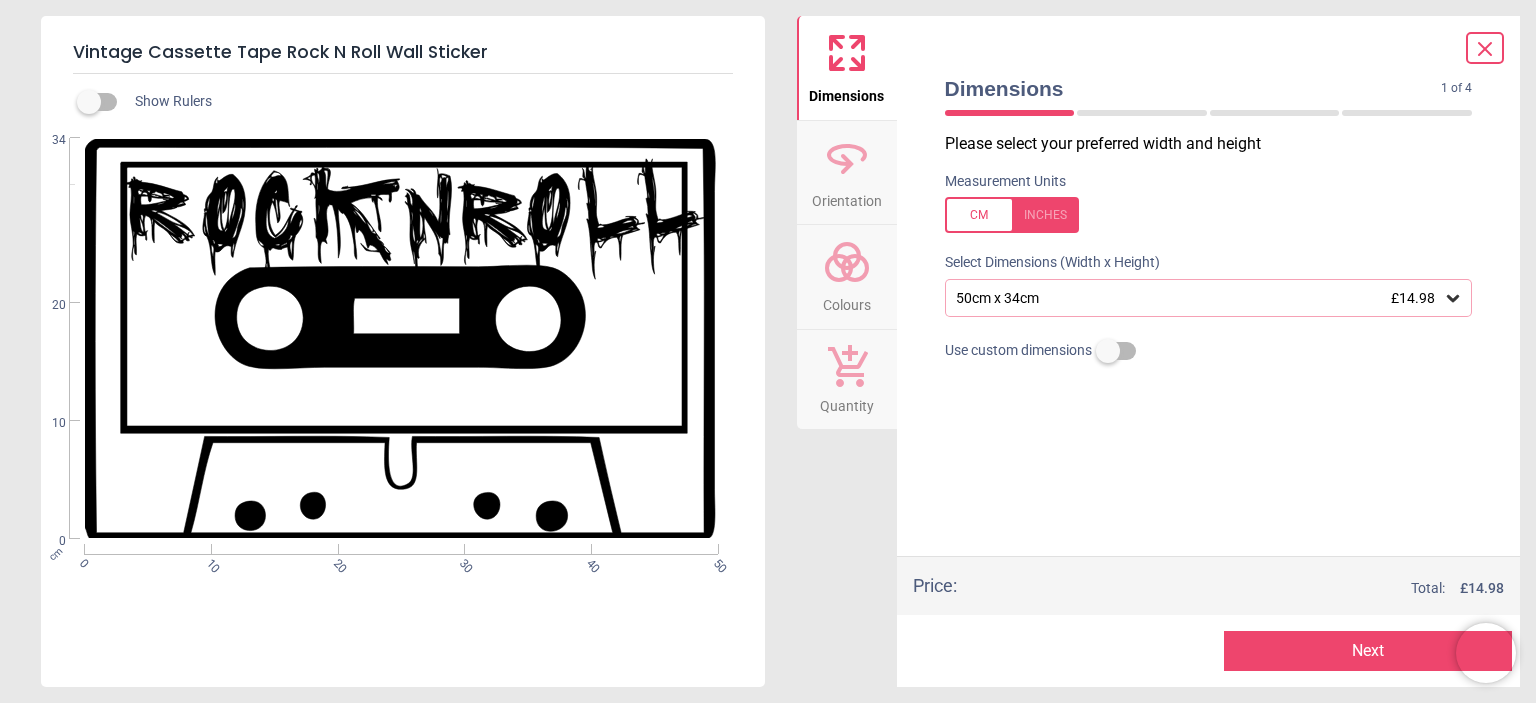 click at bounding box center (1012, 215) 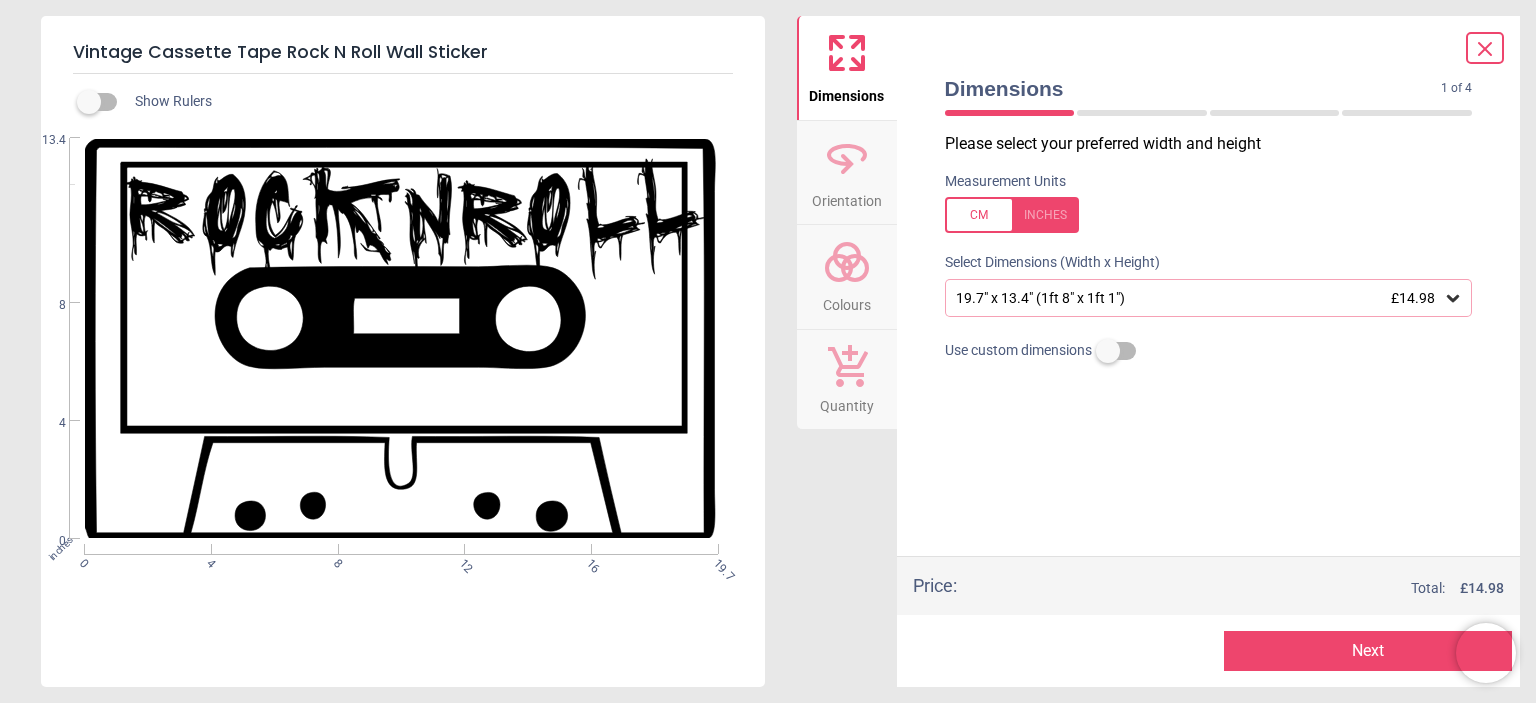 click at bounding box center (1012, 215) 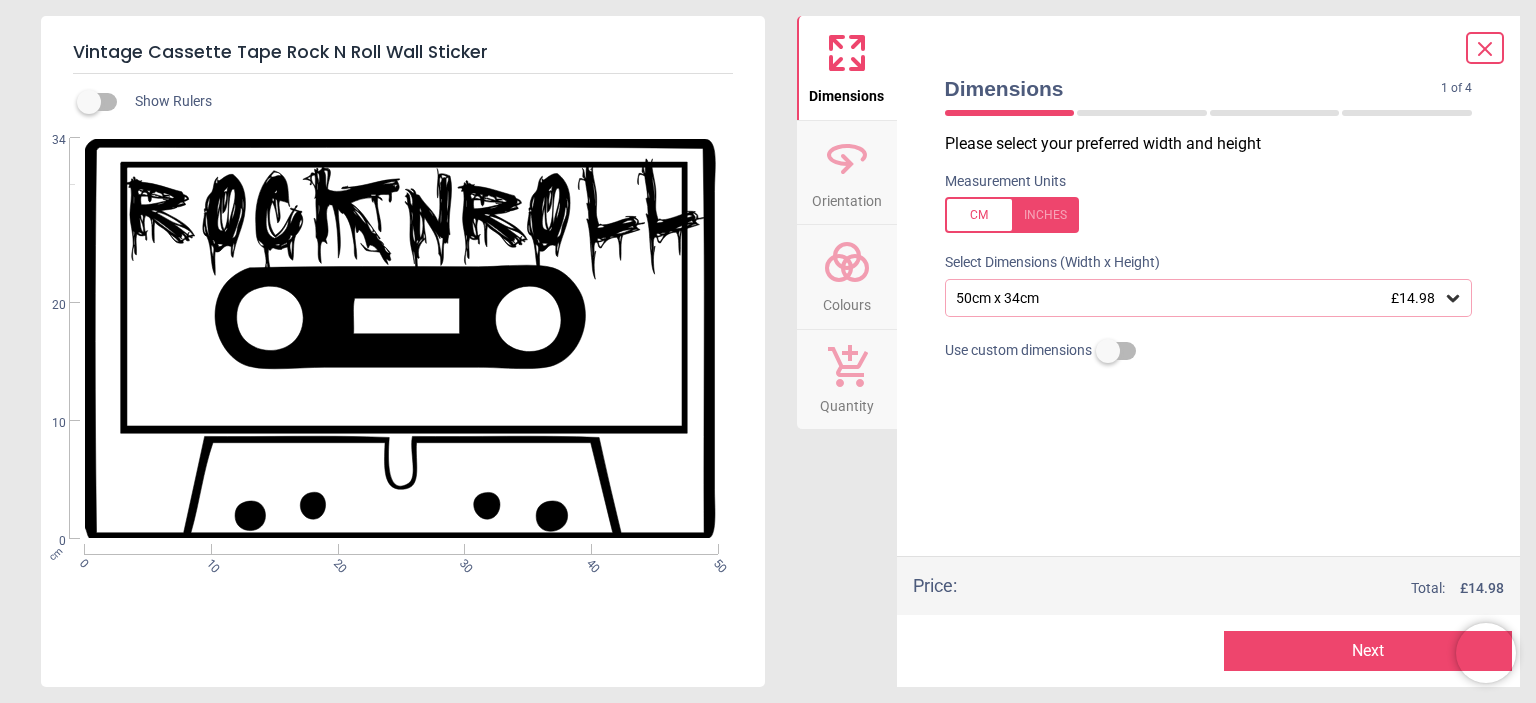 click at bounding box center [1012, 215] 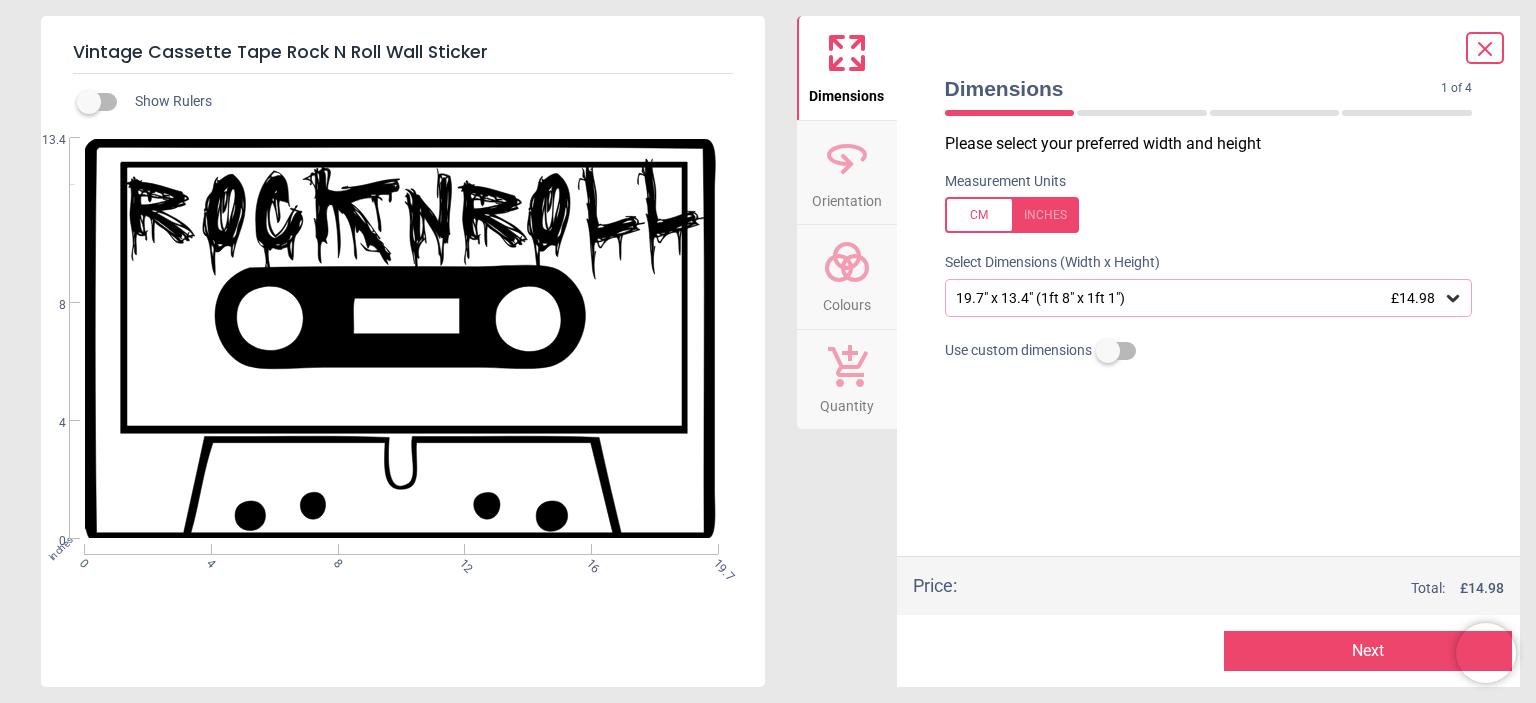click at bounding box center (1012, 215) 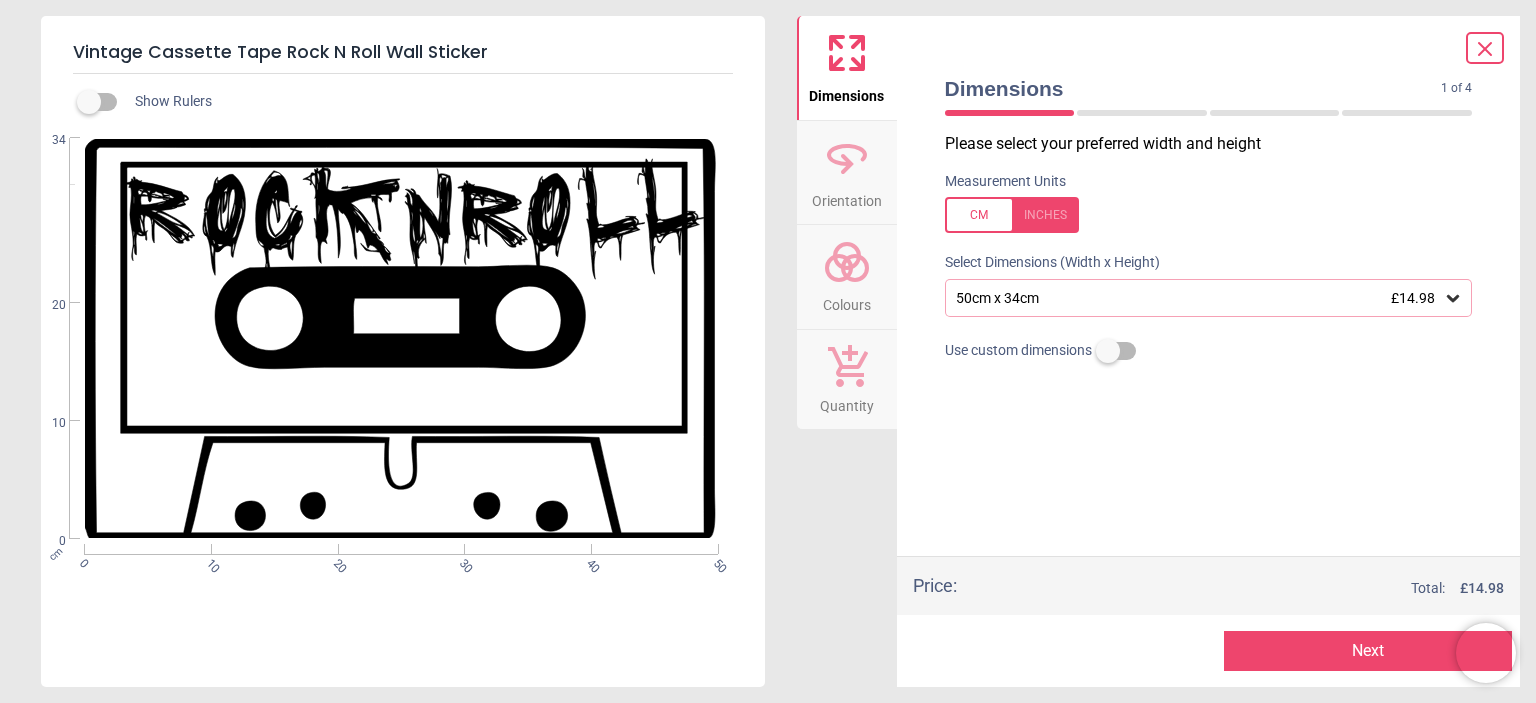 click 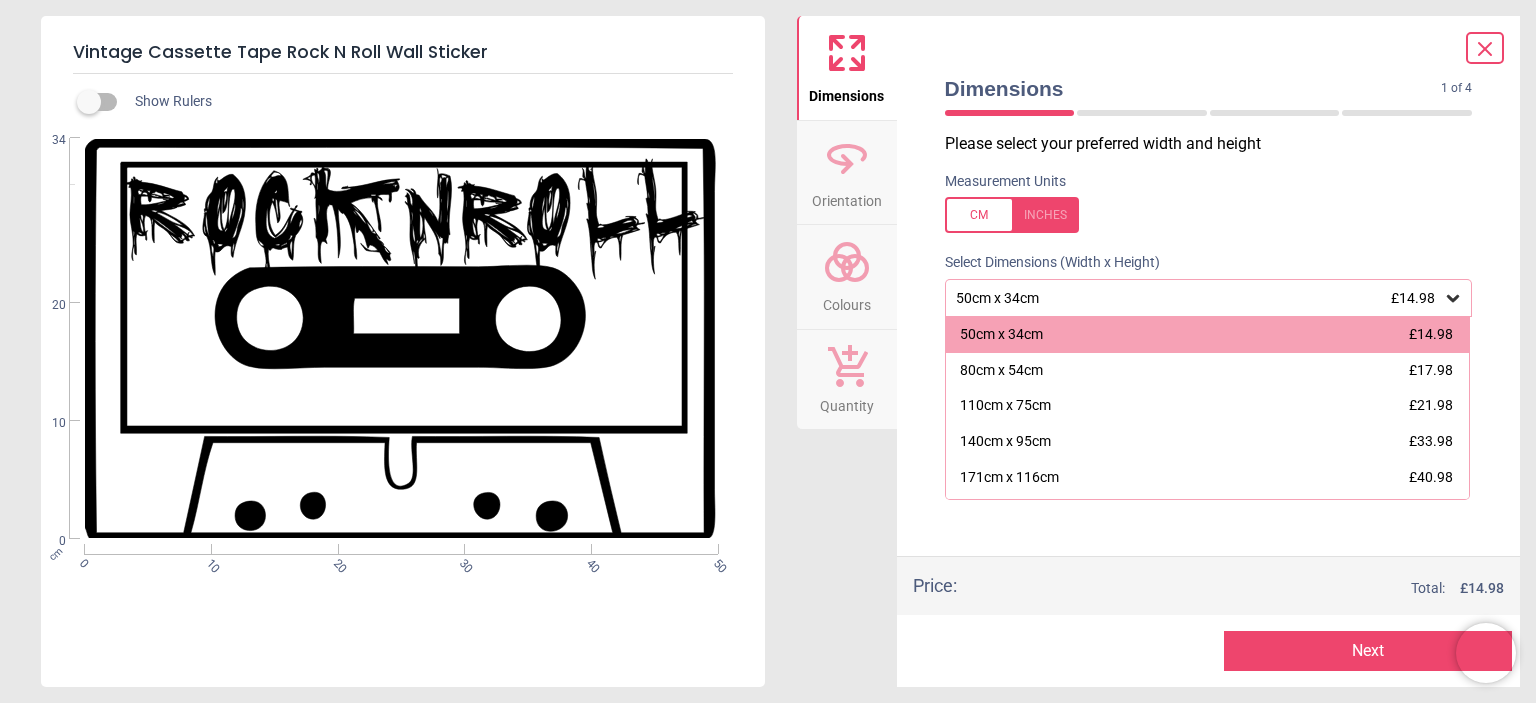 click 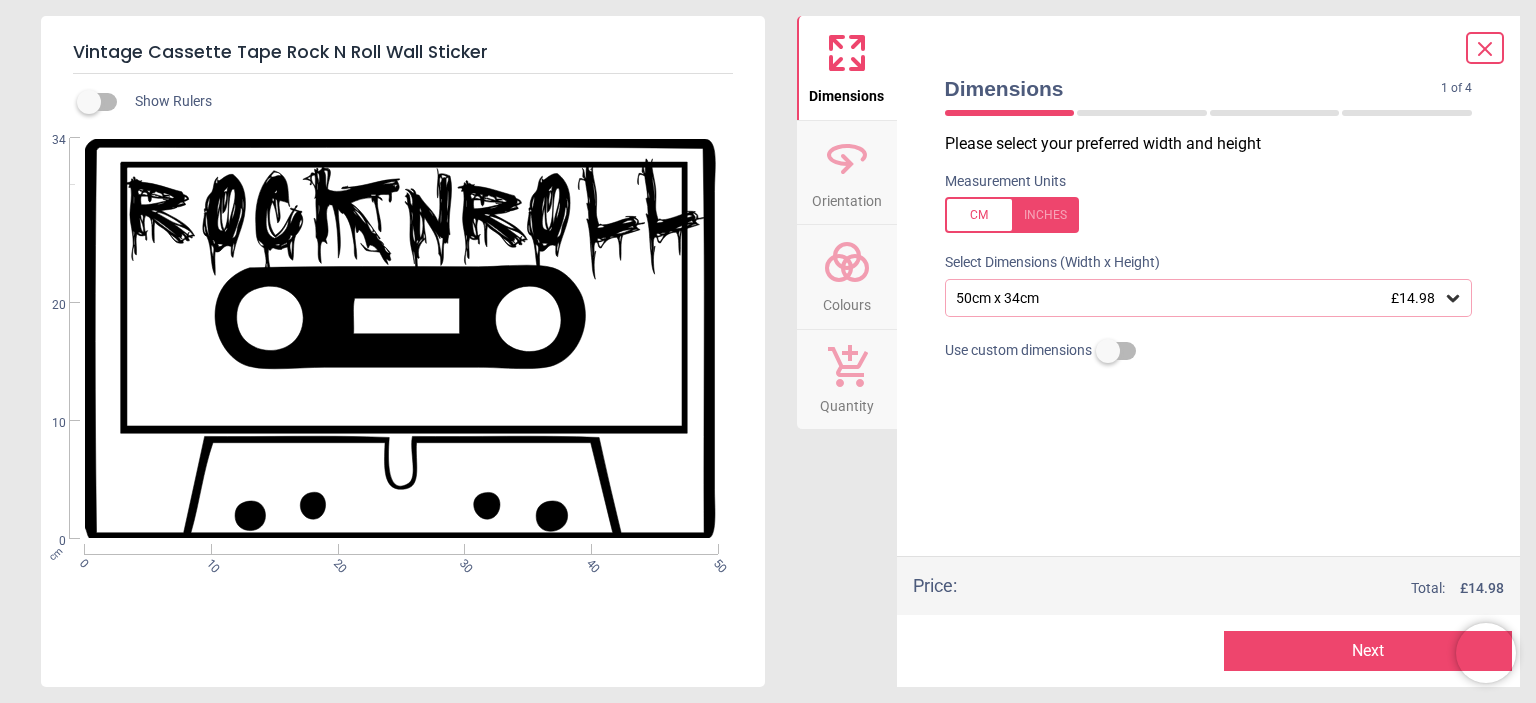 click 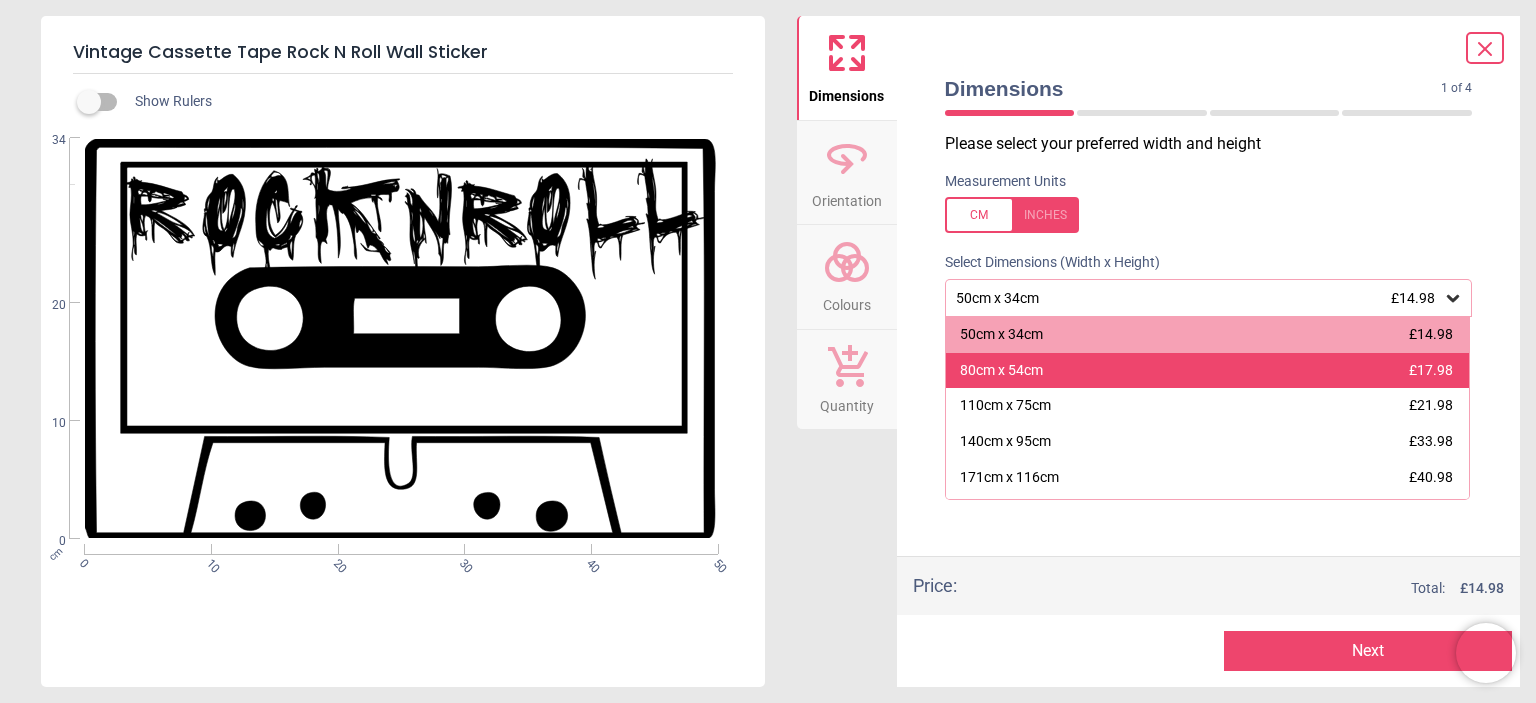 click on "80cm  x  54cm" at bounding box center (1001, 371) 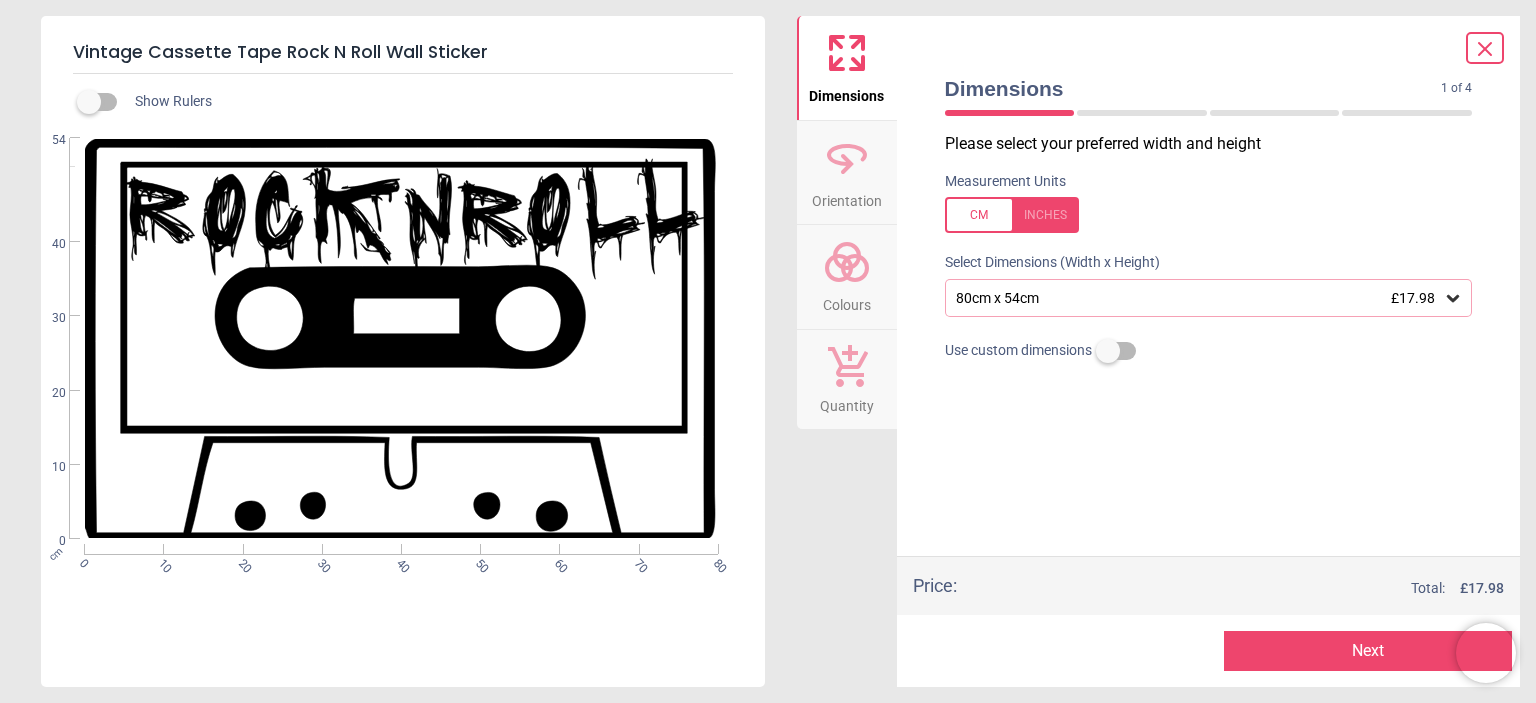 click at bounding box center (1012, 215) 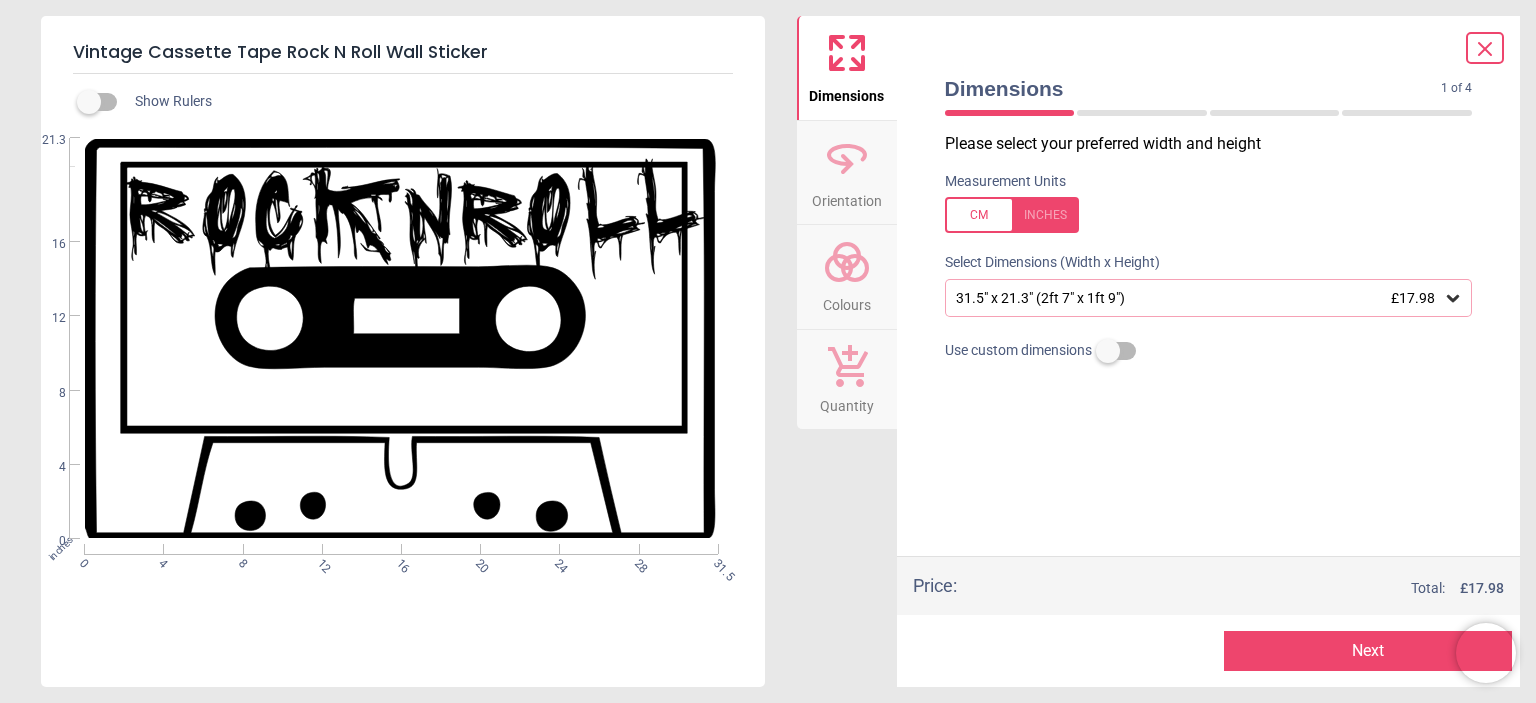 click at bounding box center [1012, 215] 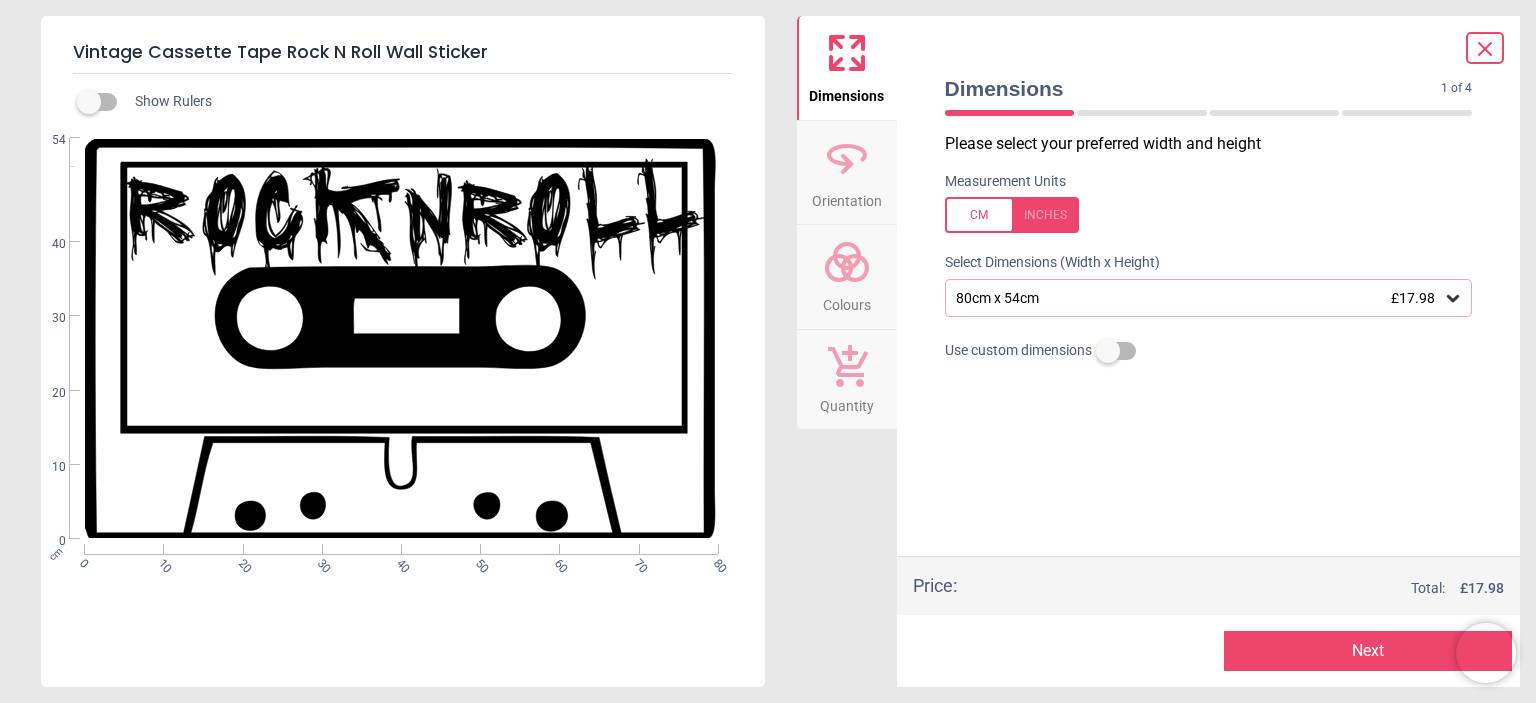 click at bounding box center [89, 102] 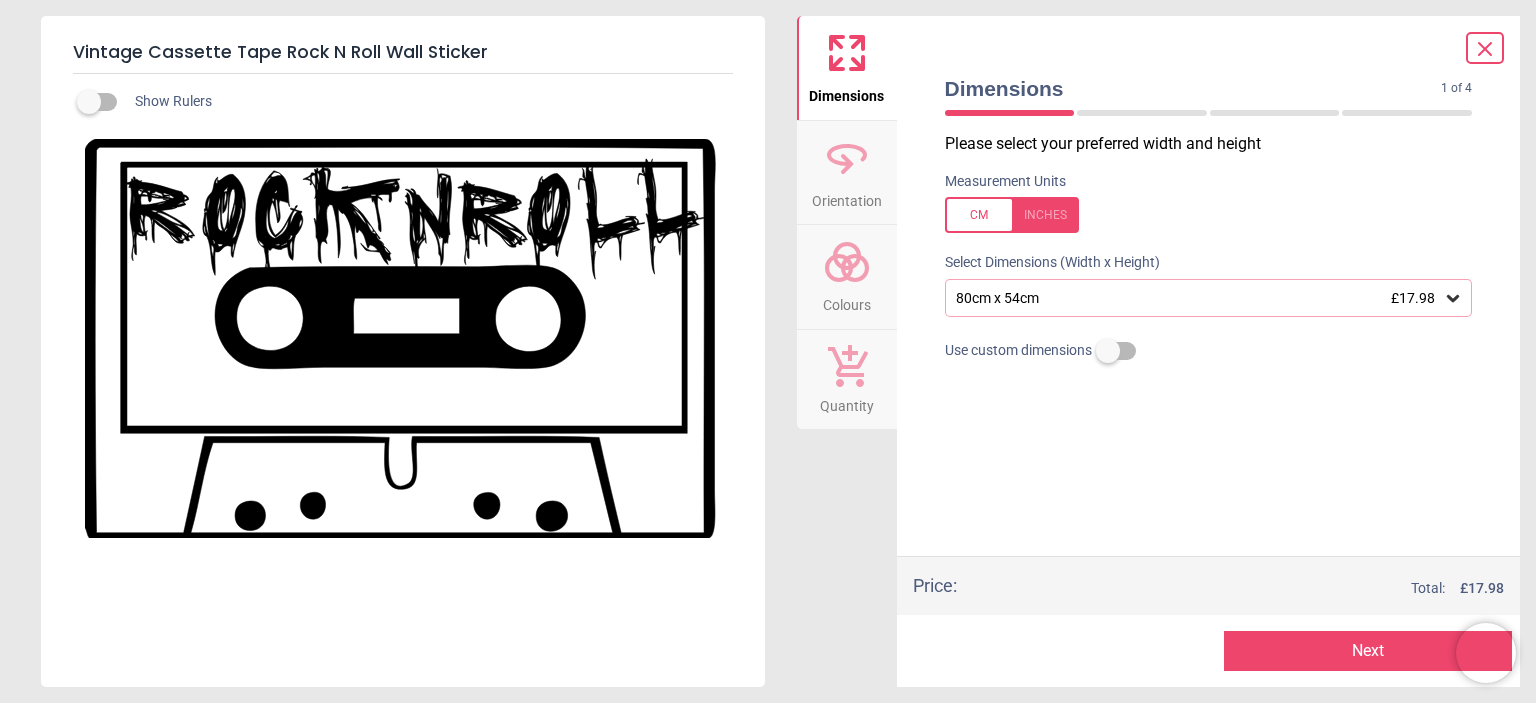click at bounding box center [89, 102] 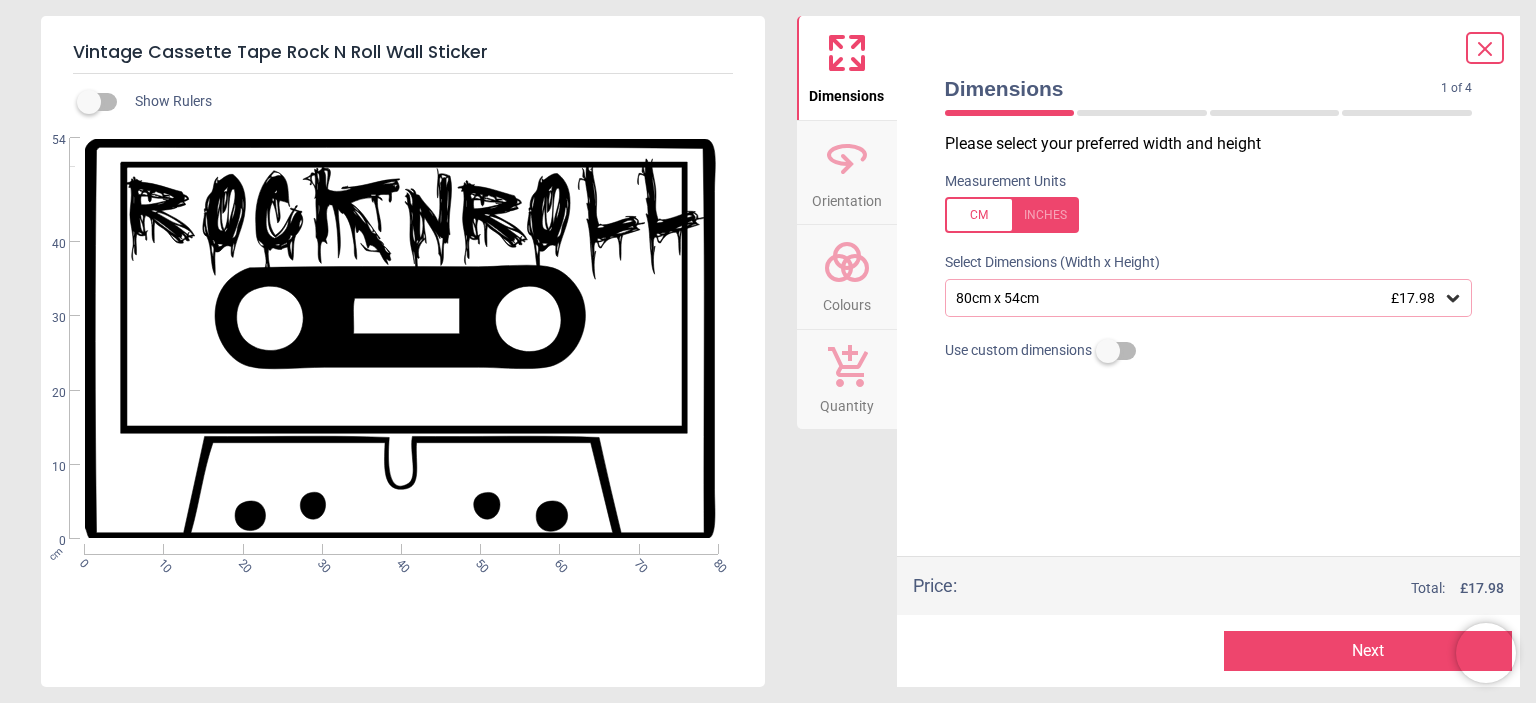 click on "Orientation" at bounding box center [847, 197] 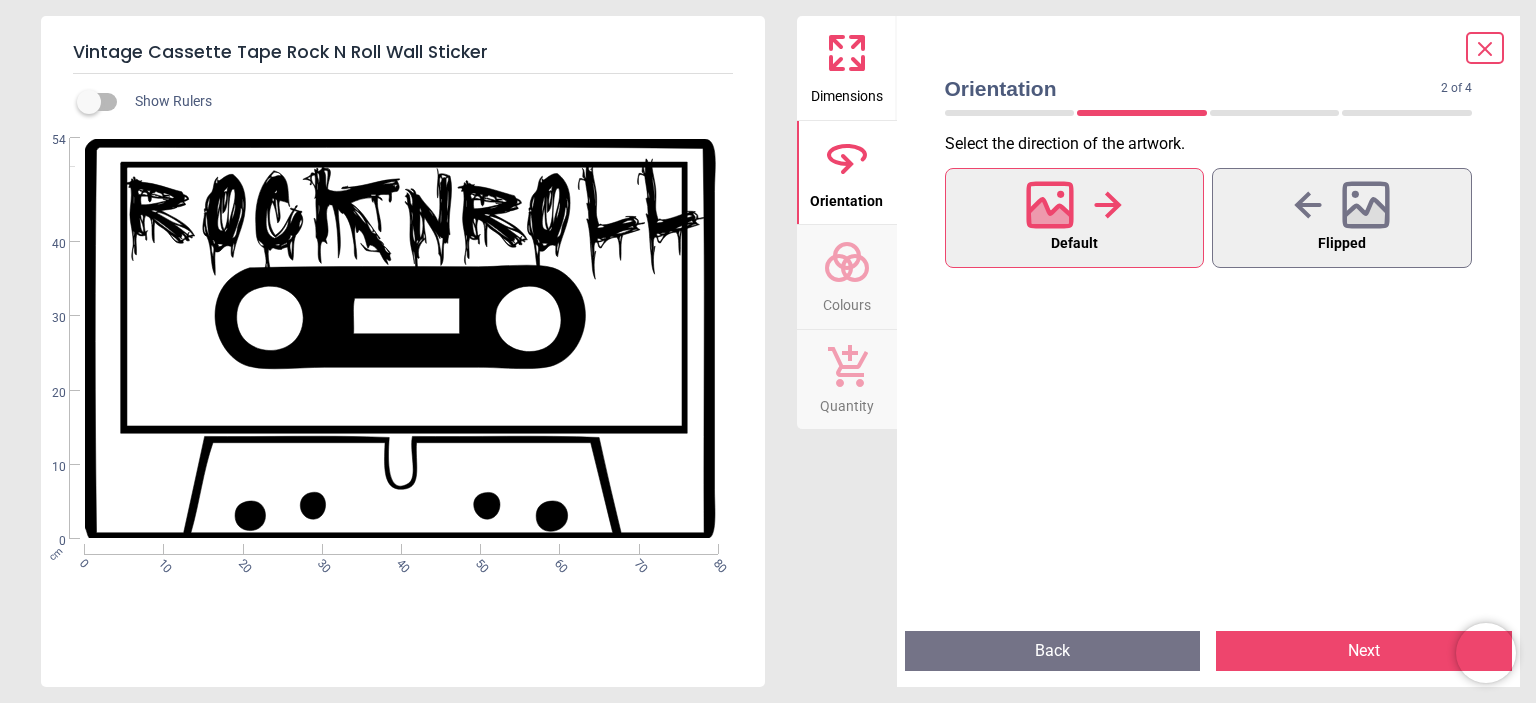 click on "Colours" at bounding box center [847, 301] 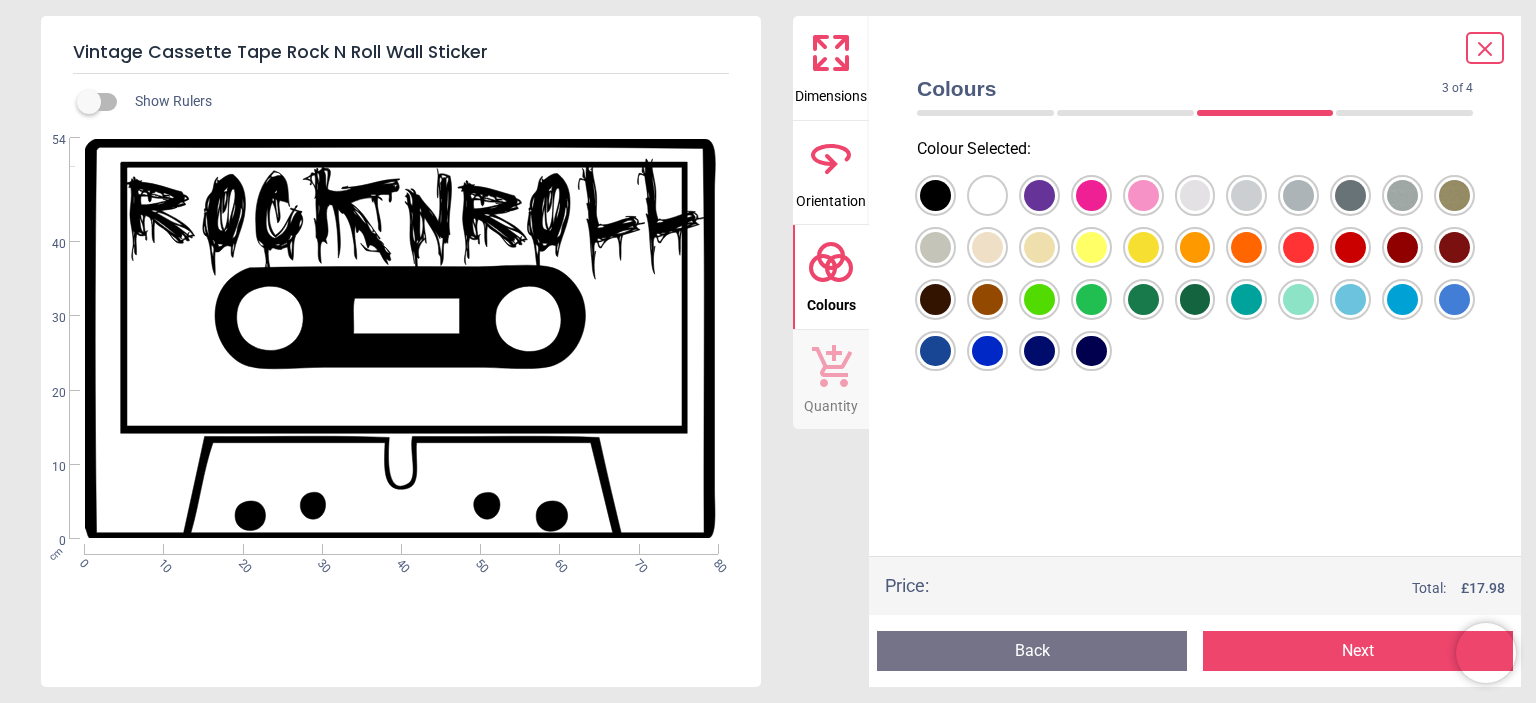 click 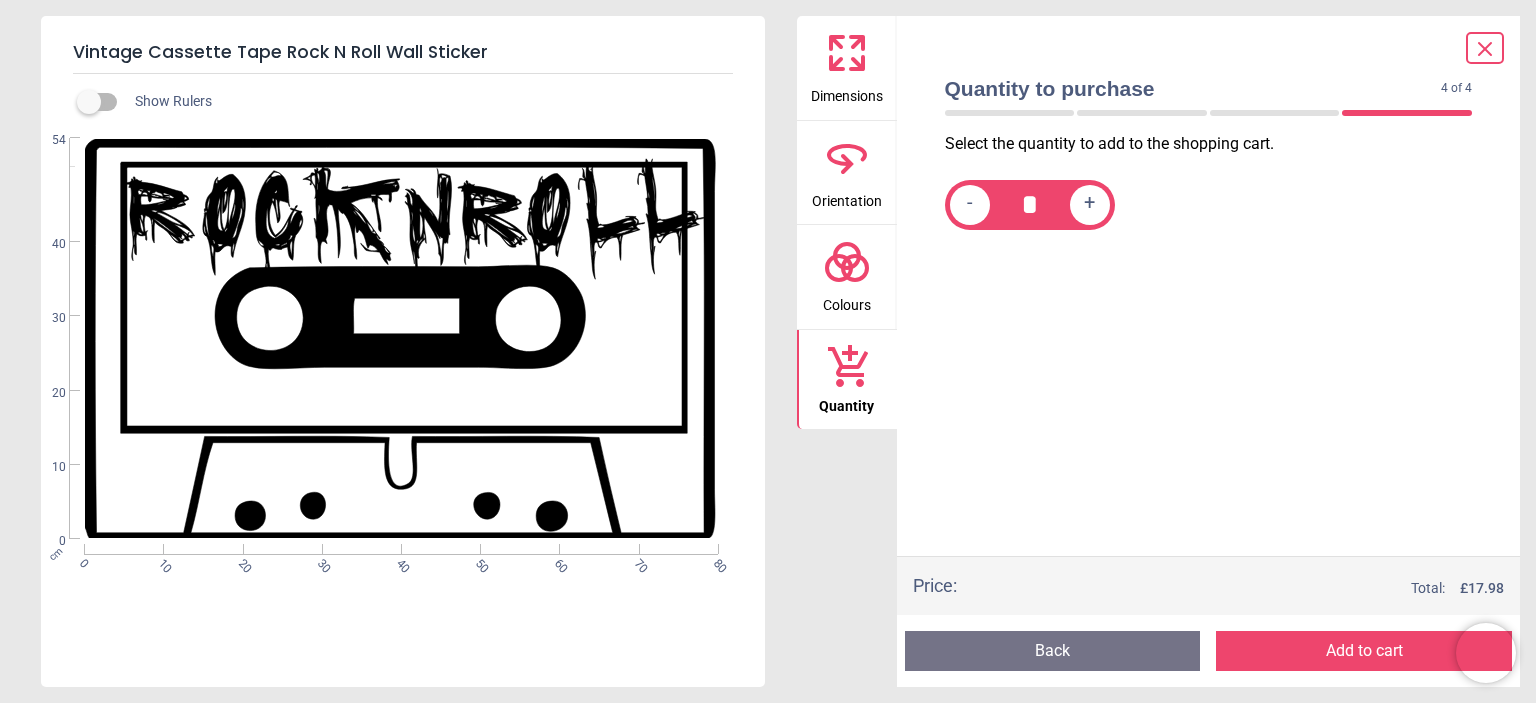 click on "Dimensions" at bounding box center [847, 92] 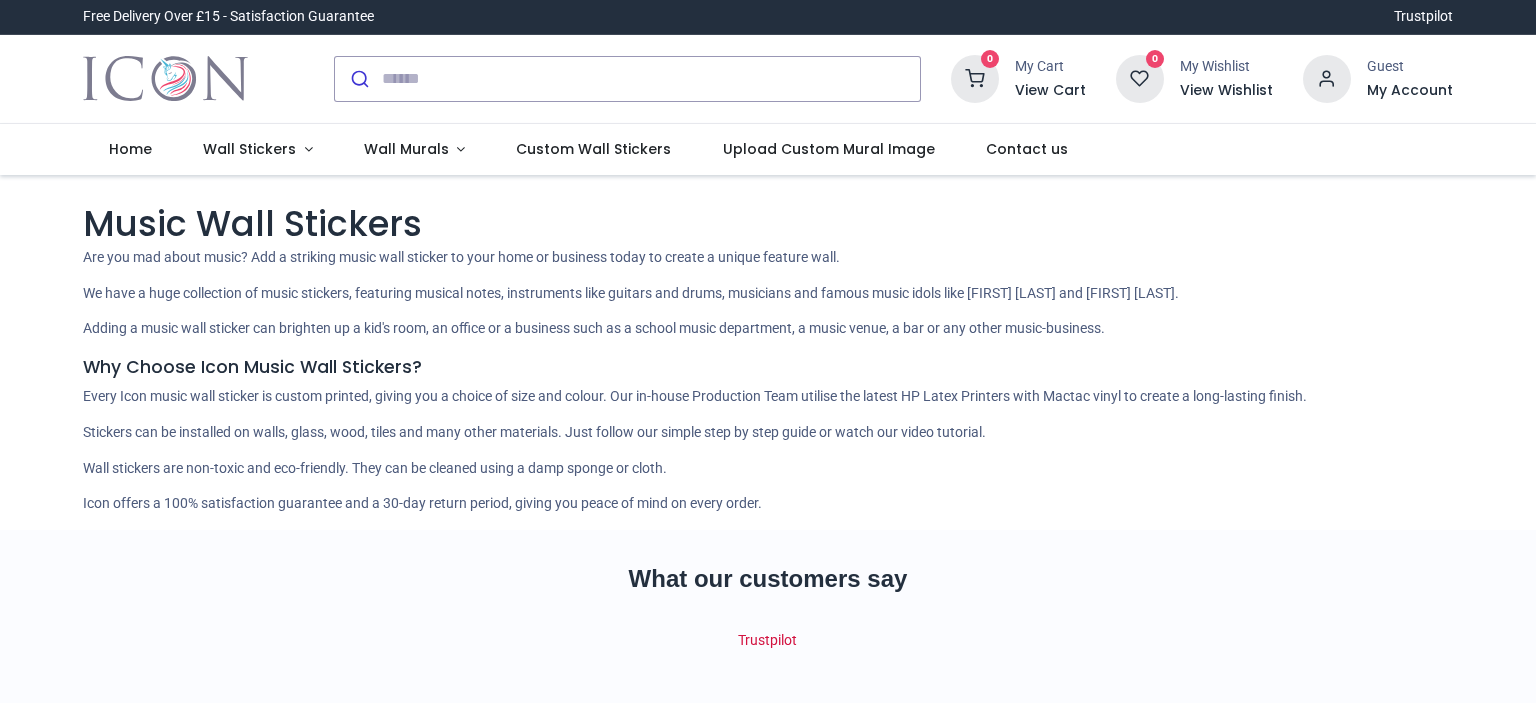 scroll, scrollTop: 0, scrollLeft: 0, axis: both 